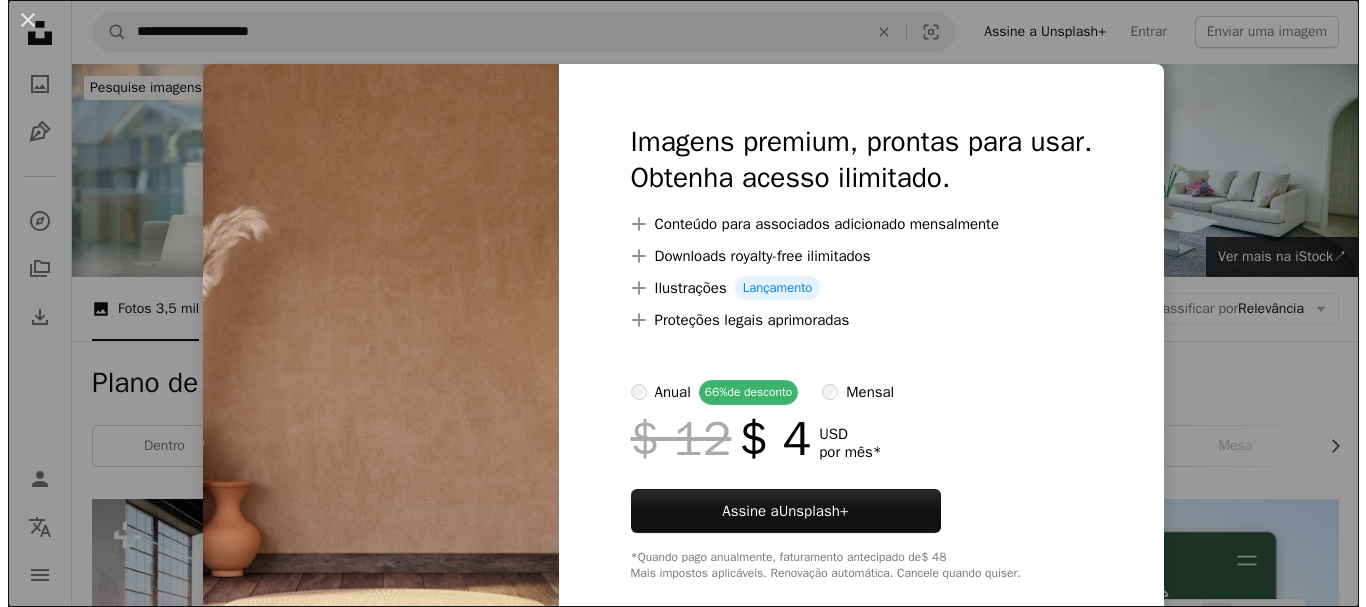 scroll, scrollTop: 1424, scrollLeft: 0, axis: vertical 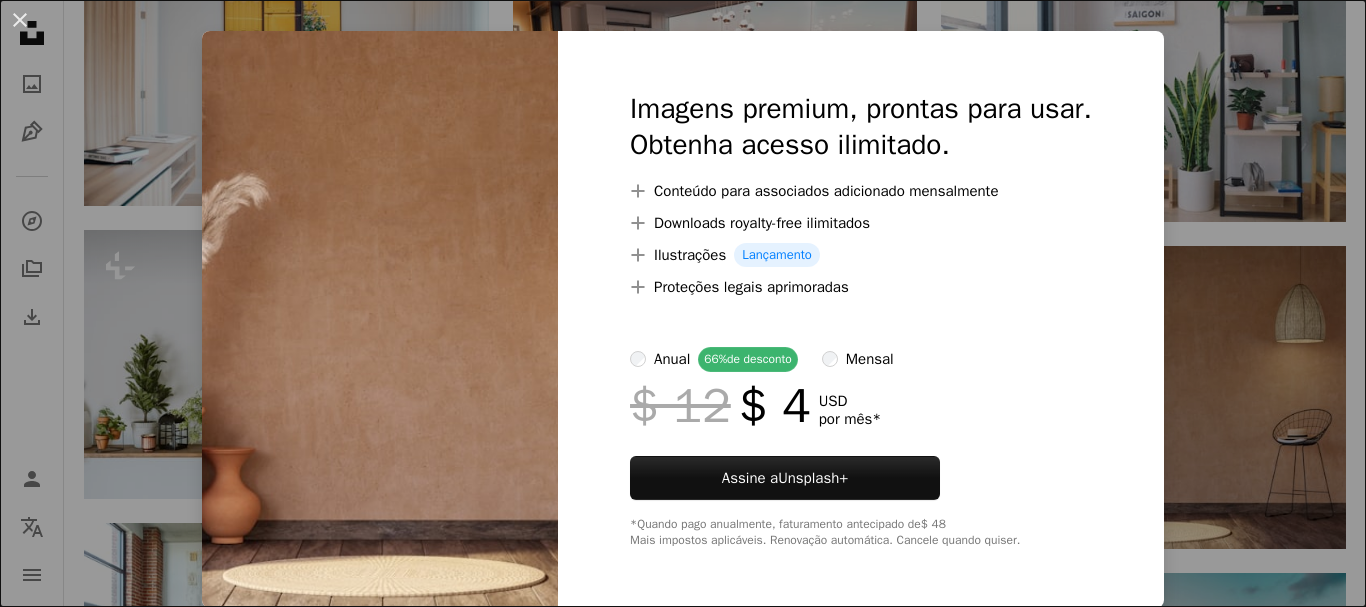 click on "**********" at bounding box center (683, 457) 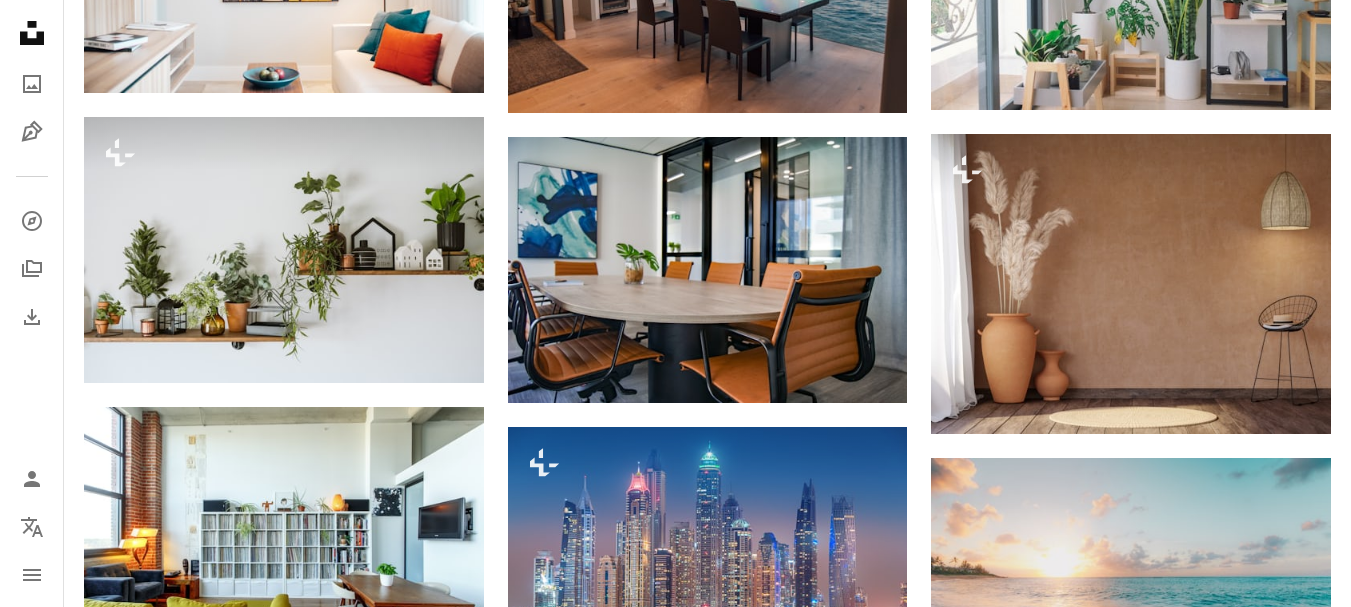 scroll, scrollTop: 1724, scrollLeft: 0, axis: vertical 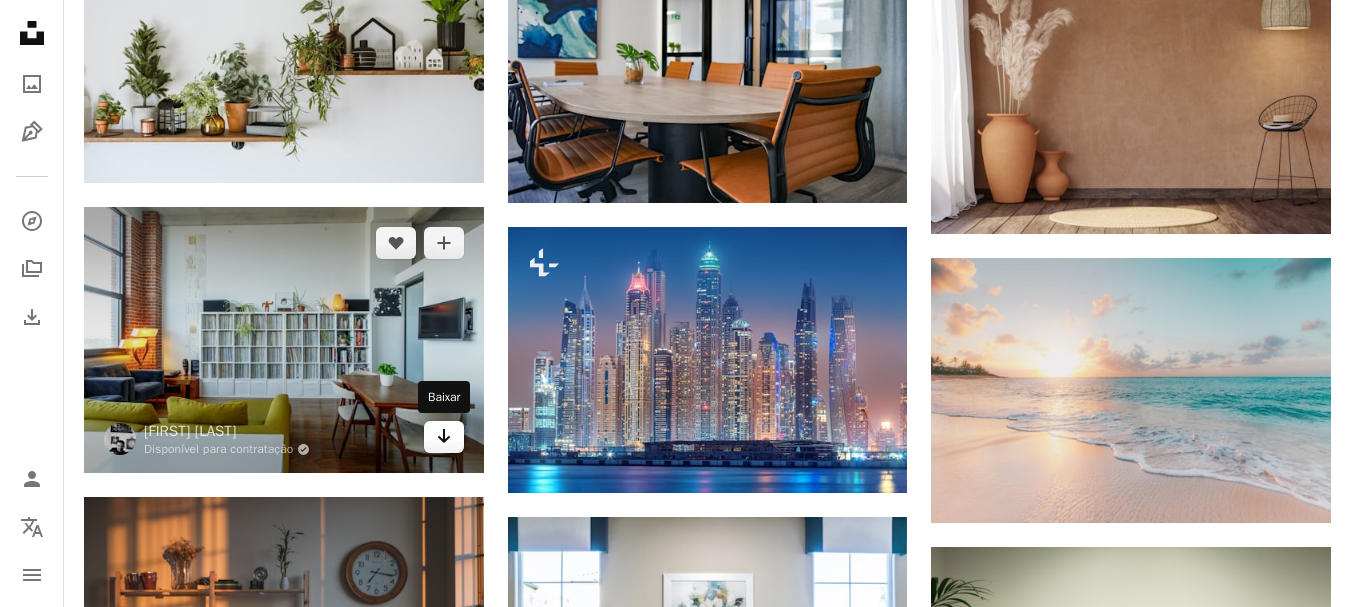 click on "Arrow pointing down" 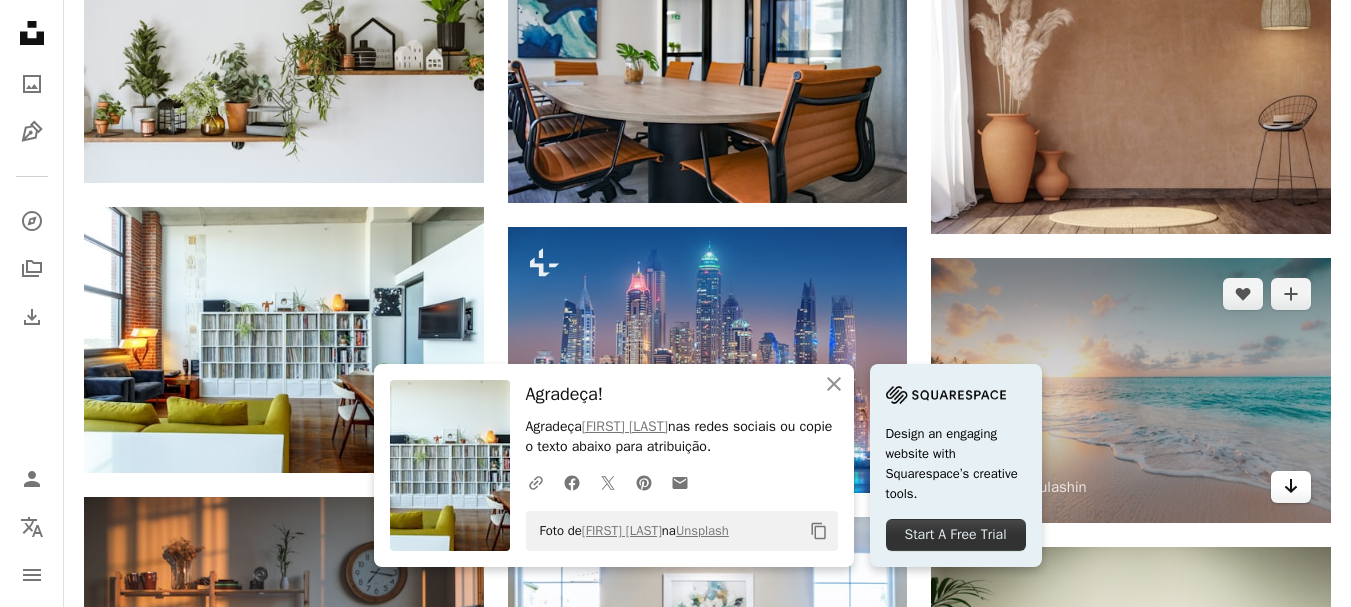 click 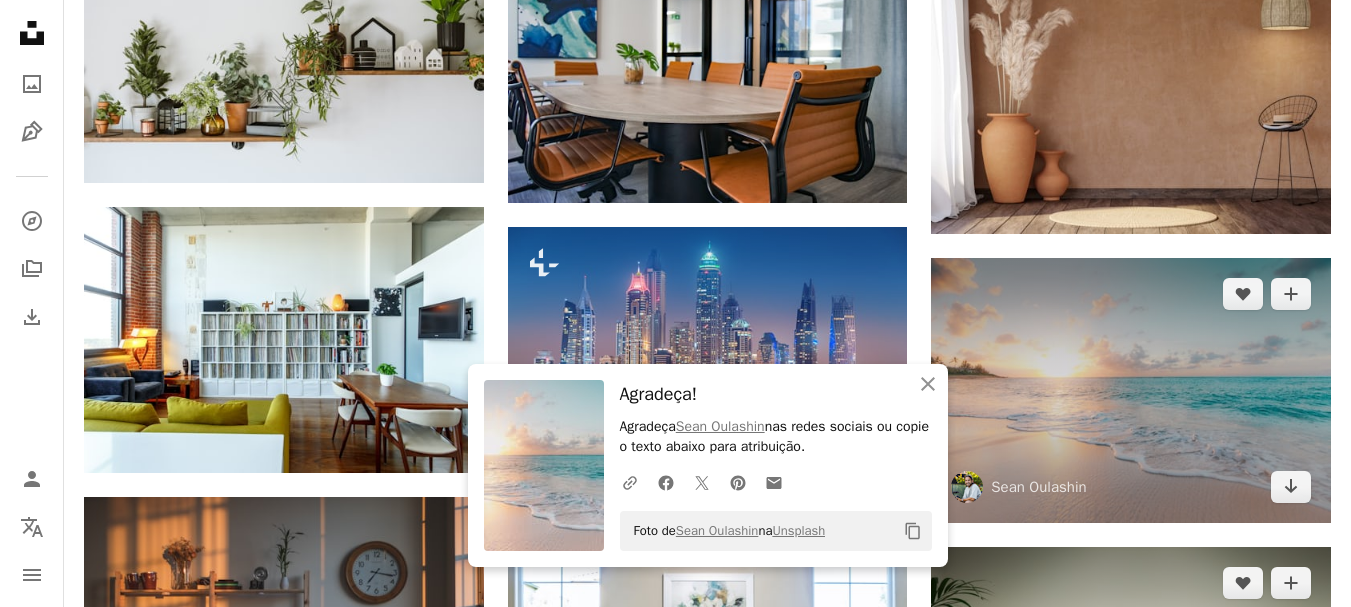 drag, startPoint x: 1146, startPoint y: 582, endPoint x: 1088, endPoint y: 440, distance: 153.3884 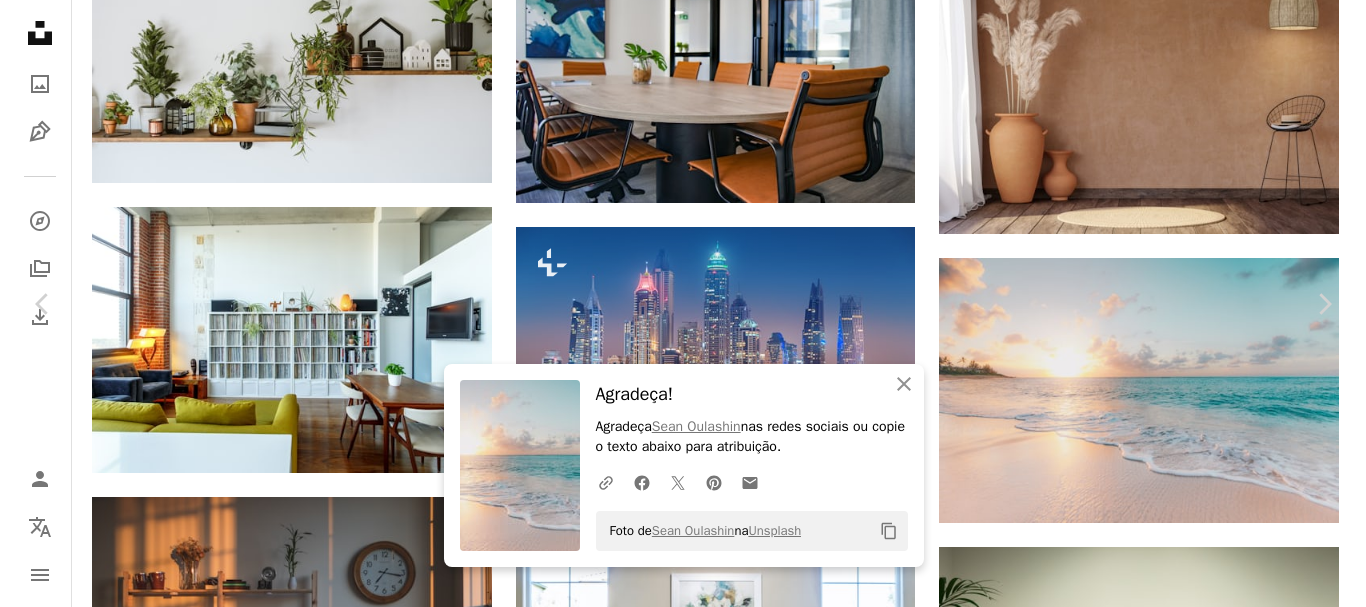 scroll, scrollTop: 2024, scrollLeft: 0, axis: vertical 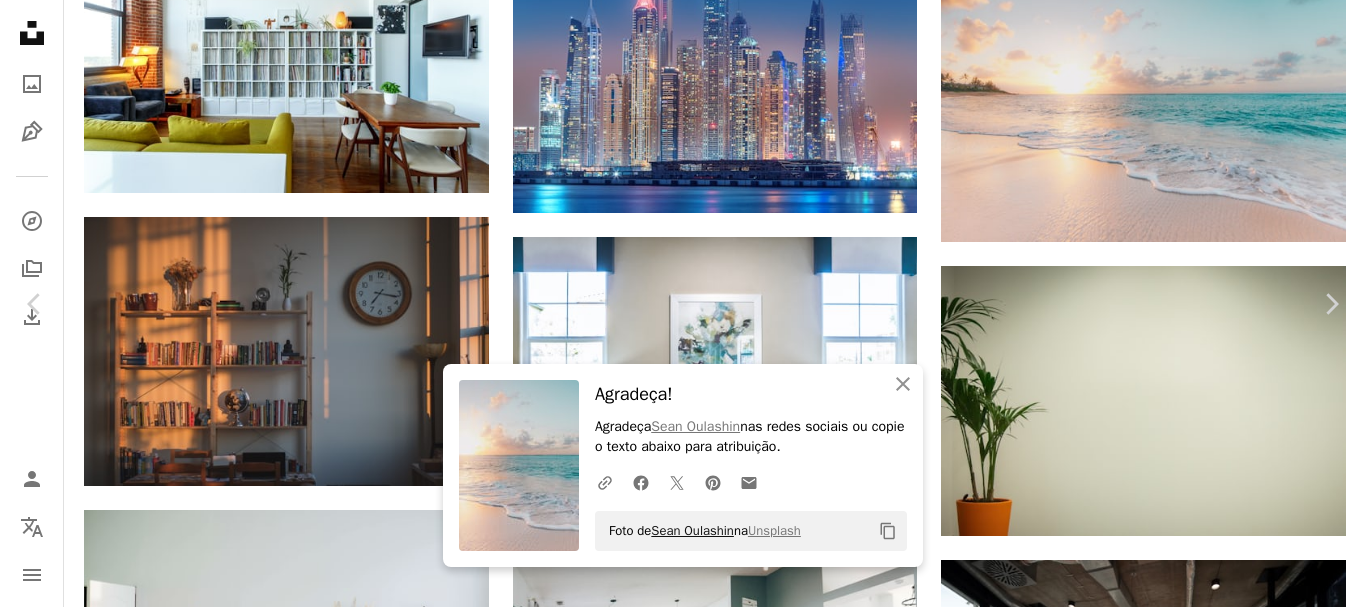 click on "Sean Oulashin" at bounding box center (692, 530) 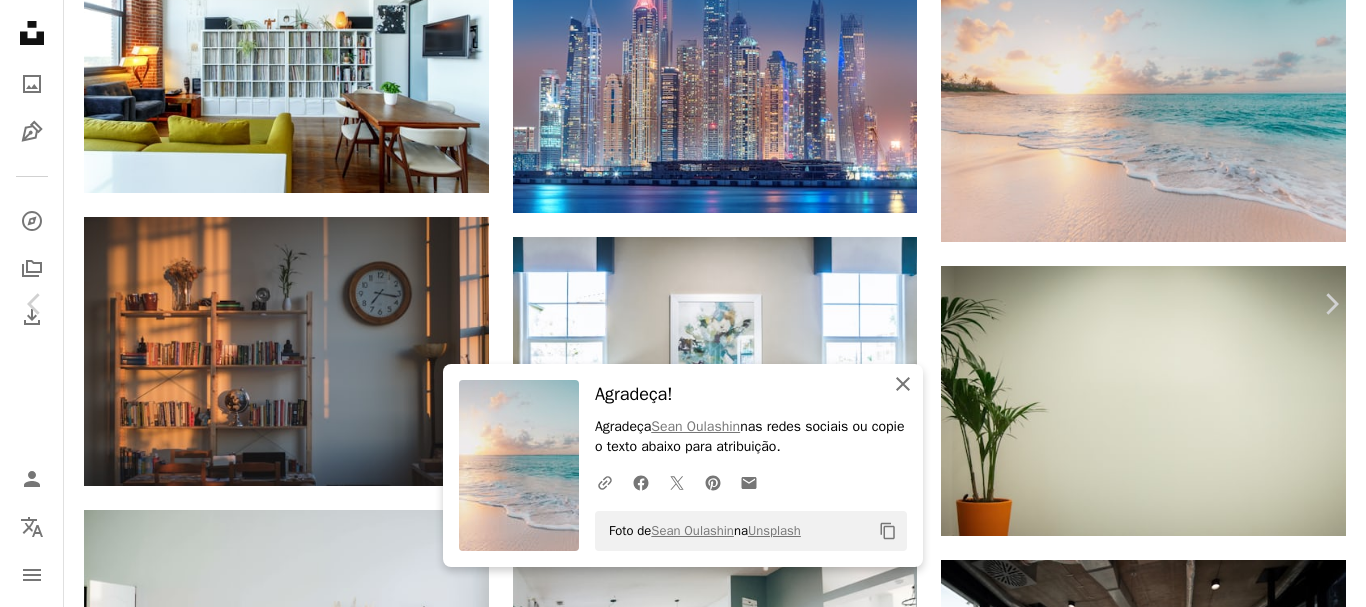 click 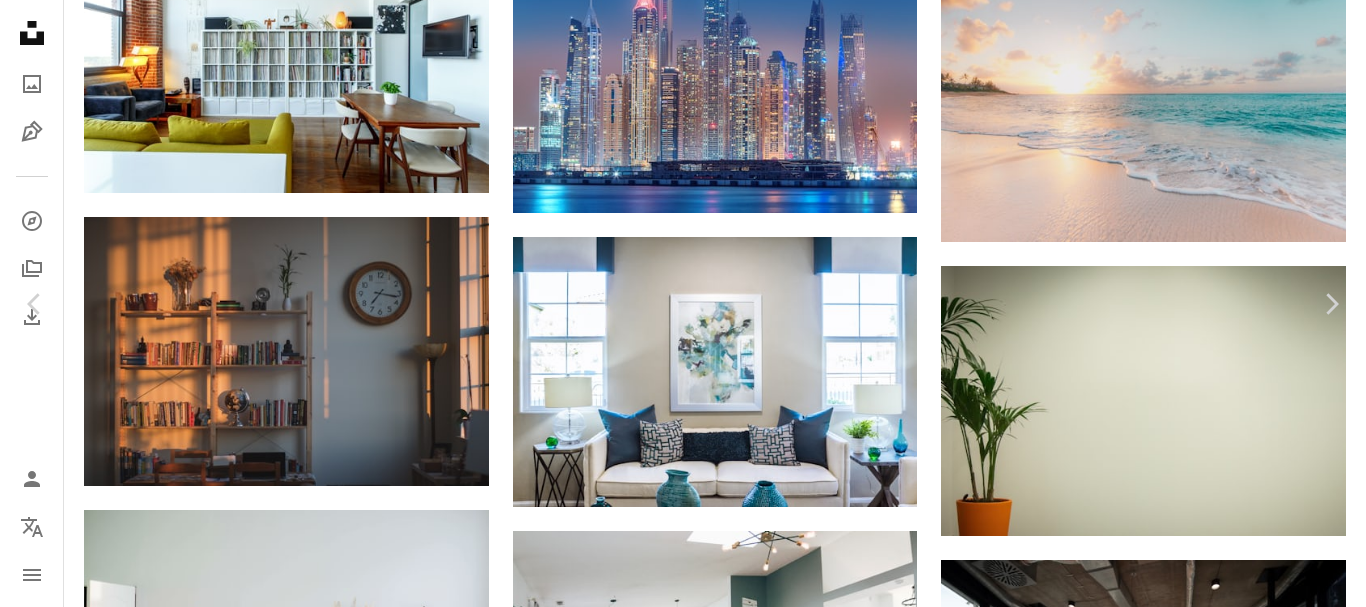 click on "Baixar gratuitamente" at bounding box center (1150, 4014) 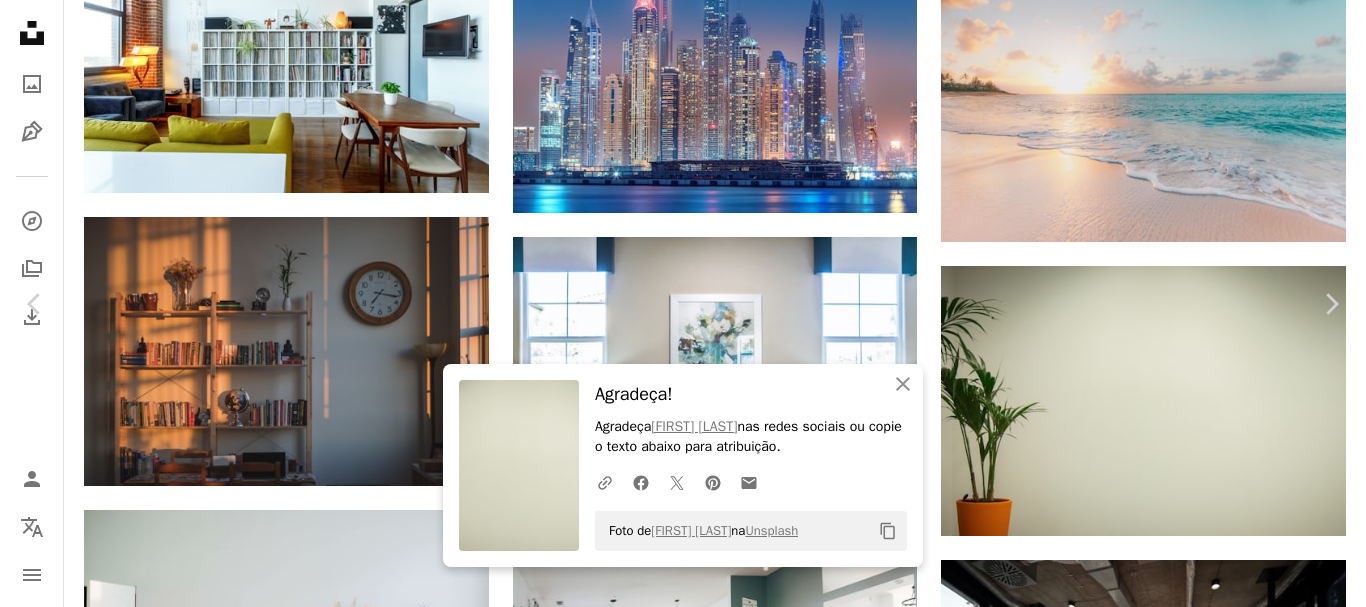 drag, startPoint x: 1316, startPoint y: 134, endPoint x: 1278, endPoint y: 28, distance: 112.60551 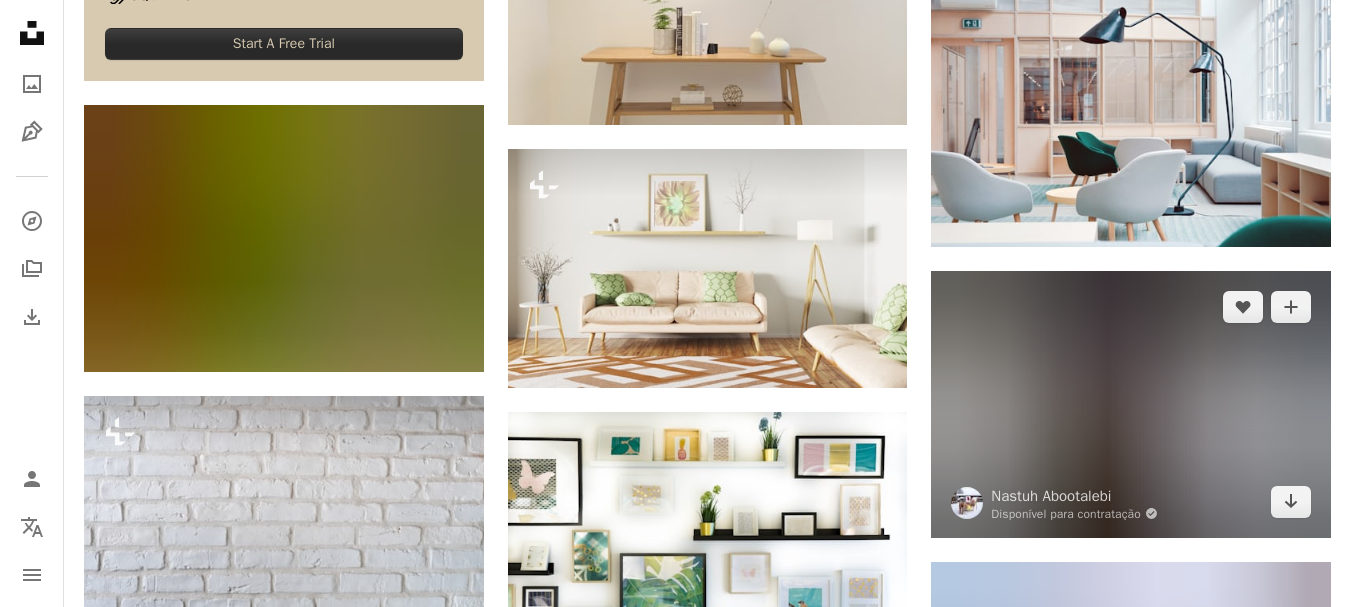 scroll, scrollTop: 4124, scrollLeft: 0, axis: vertical 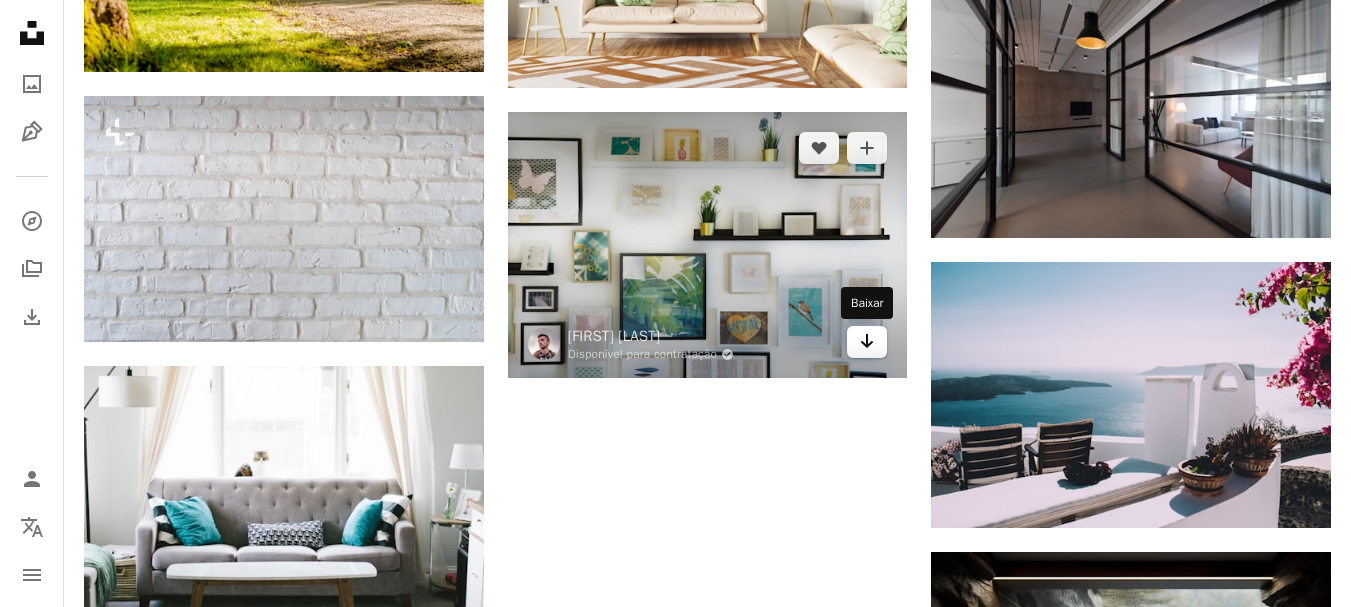 click on "Arrow pointing down" at bounding box center (867, 342) 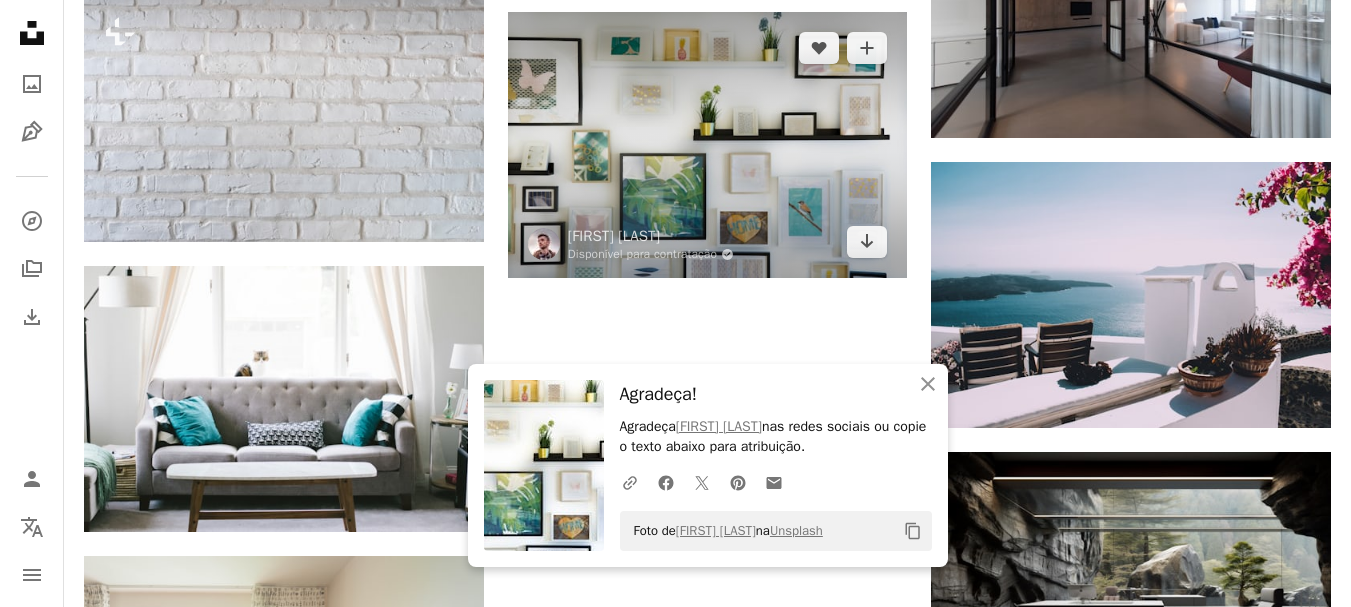 scroll, scrollTop: 4524, scrollLeft: 0, axis: vertical 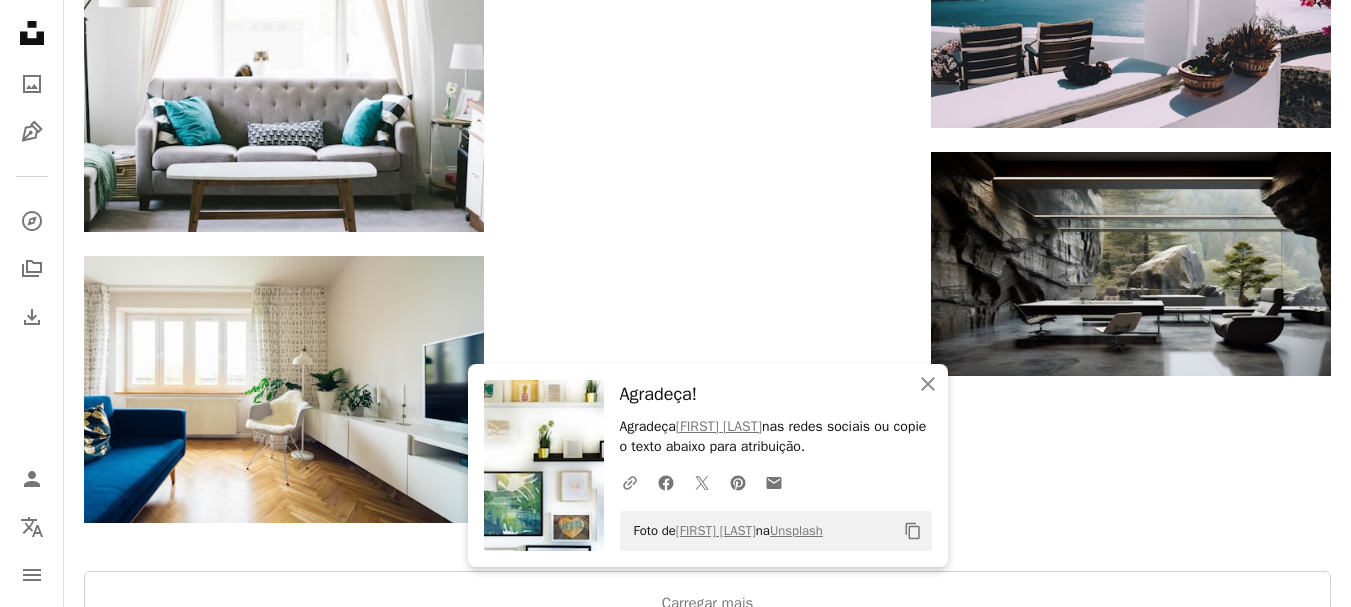 click on "Plus sign for Unsplash+ A heart A plus sign Getty Images Para  Unsplash+ A lock Baixar Plus sign for Unsplash+ A heart A plus sign Getty Images Para  Unsplash+ A lock Baixar A heart A plus sign [FIRST] [LAST] Arrow pointing down A heart A plus sign [FIRST] [LAST] Disponível para contratação A checkmark inside of a circle Arrow pointing down Plus sign for Unsplash+ A heart A plus sign [FIRST] [LAST] 🇨🇦 Para  Unsplash+ A lock Baixar A heart A plus sign [FIRST] [LAST] Disponível para contratação A checkmark inside of a circle Arrow pointing down A heart A plus sign [FIRST] [LAST] Disponível para contratação A checkmark inside of a circle Arrow pointing down A heart A plus sign [FIRST] [LAST] Arrow pointing down Plus sign for Unsplash+ A heart A plus sign [FIRST] [LAST] Para  Unsplash+ A lock Baixar A heart A plus sign [FIRST] [LAST] Arrow pointing down Plus sign for Unsplash+ A heart A plus sign" at bounding box center (707, -1751) 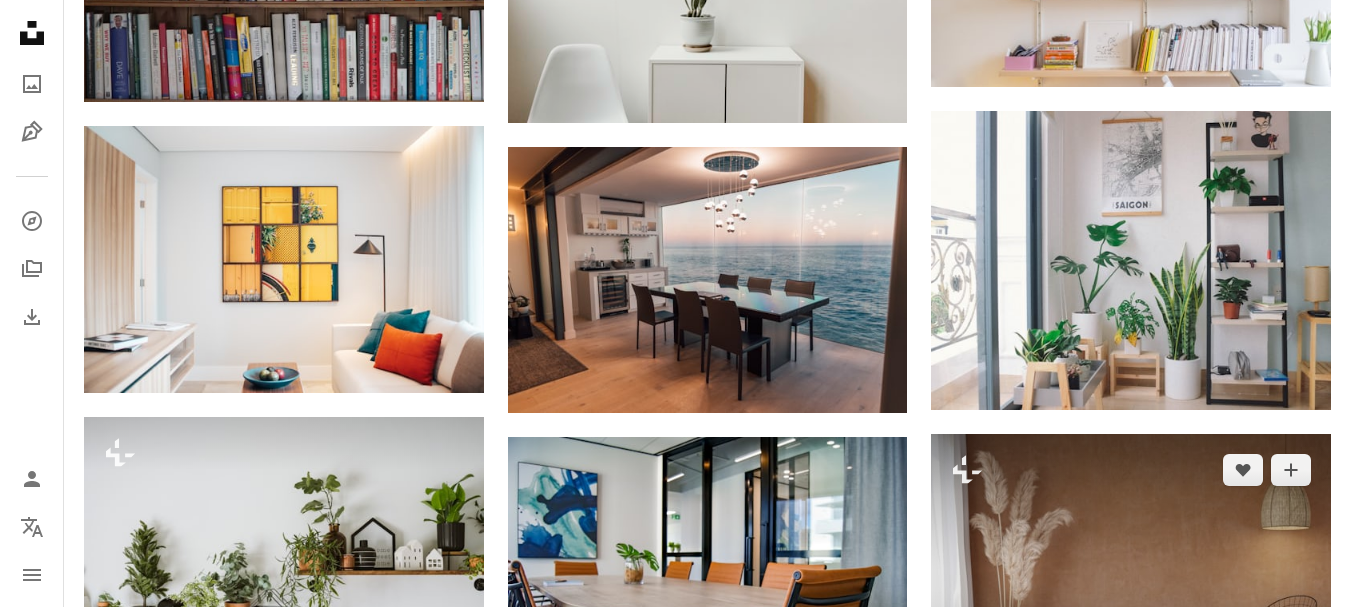 scroll, scrollTop: 1424, scrollLeft: 0, axis: vertical 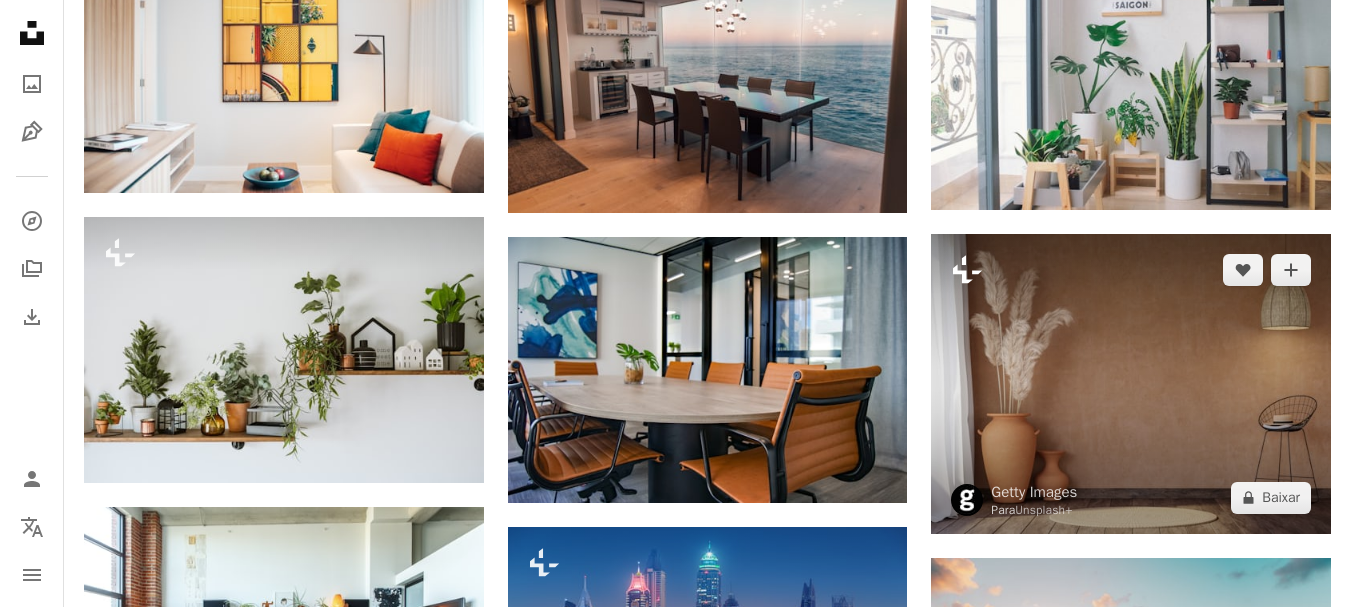 click on "Plus sign for Unsplash+" 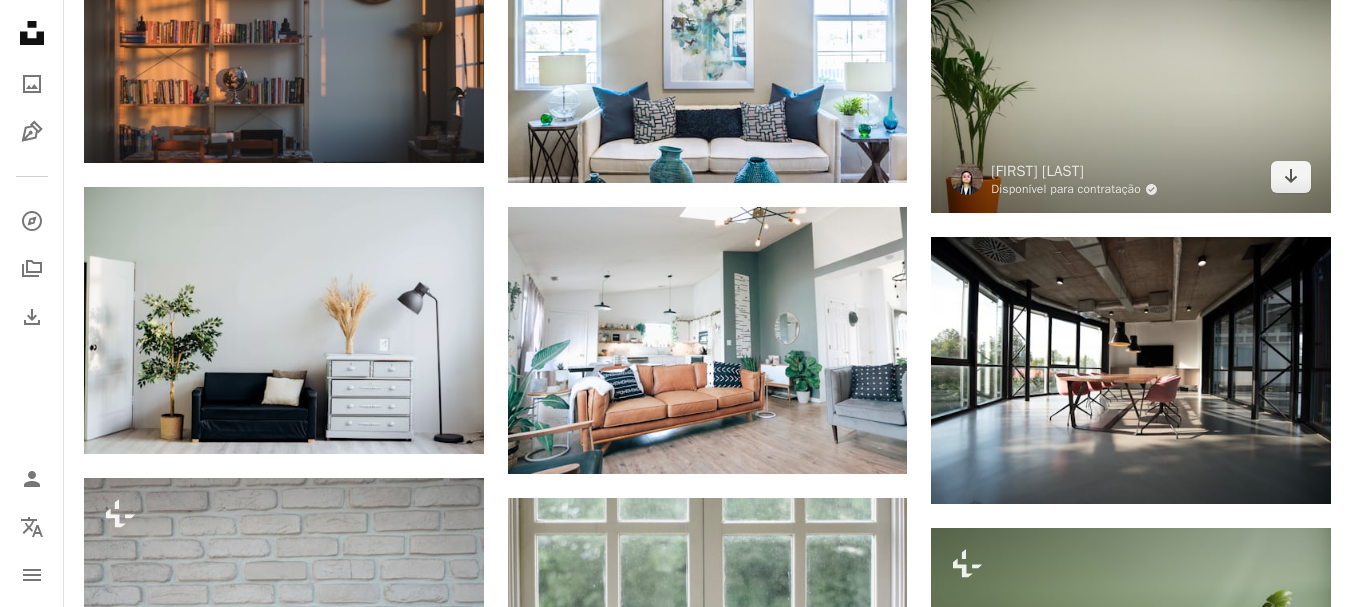 scroll, scrollTop: 2624, scrollLeft: 0, axis: vertical 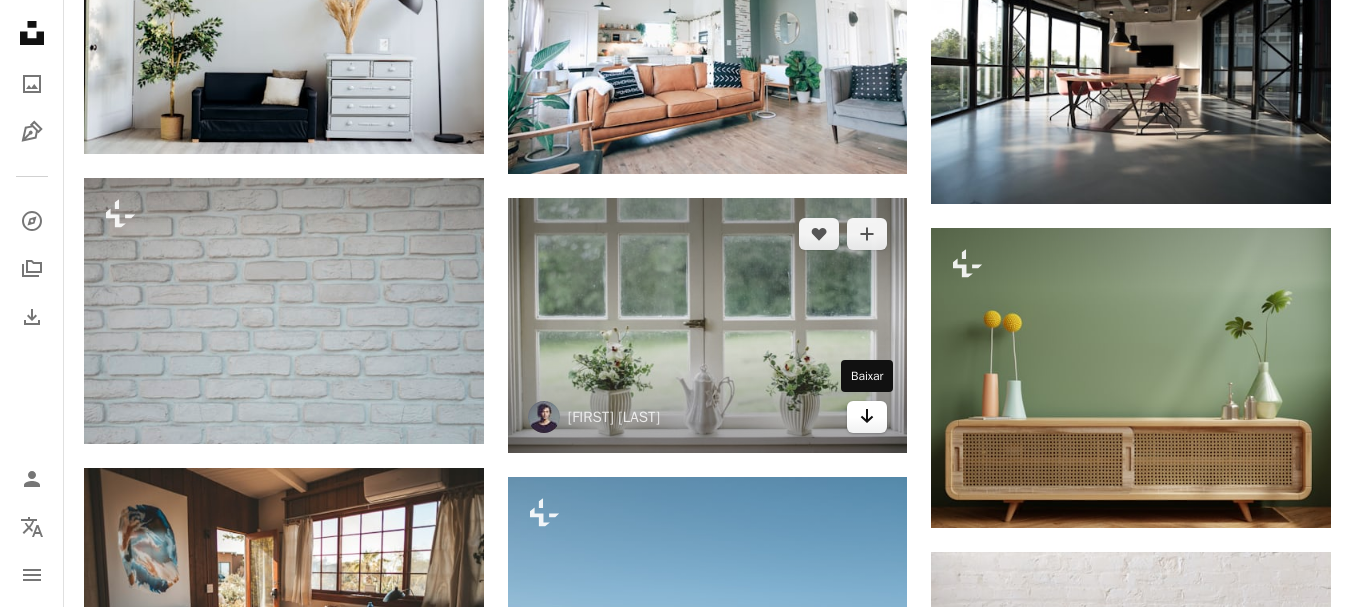 click 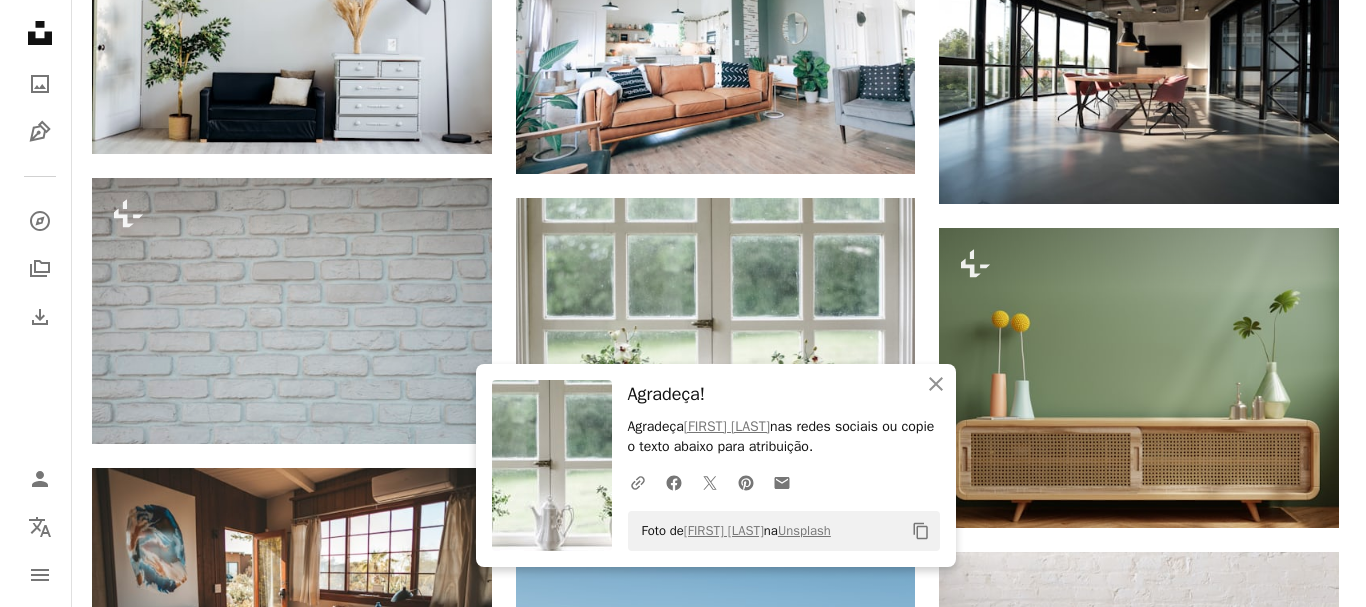 scroll, scrollTop: 2824, scrollLeft: 0, axis: vertical 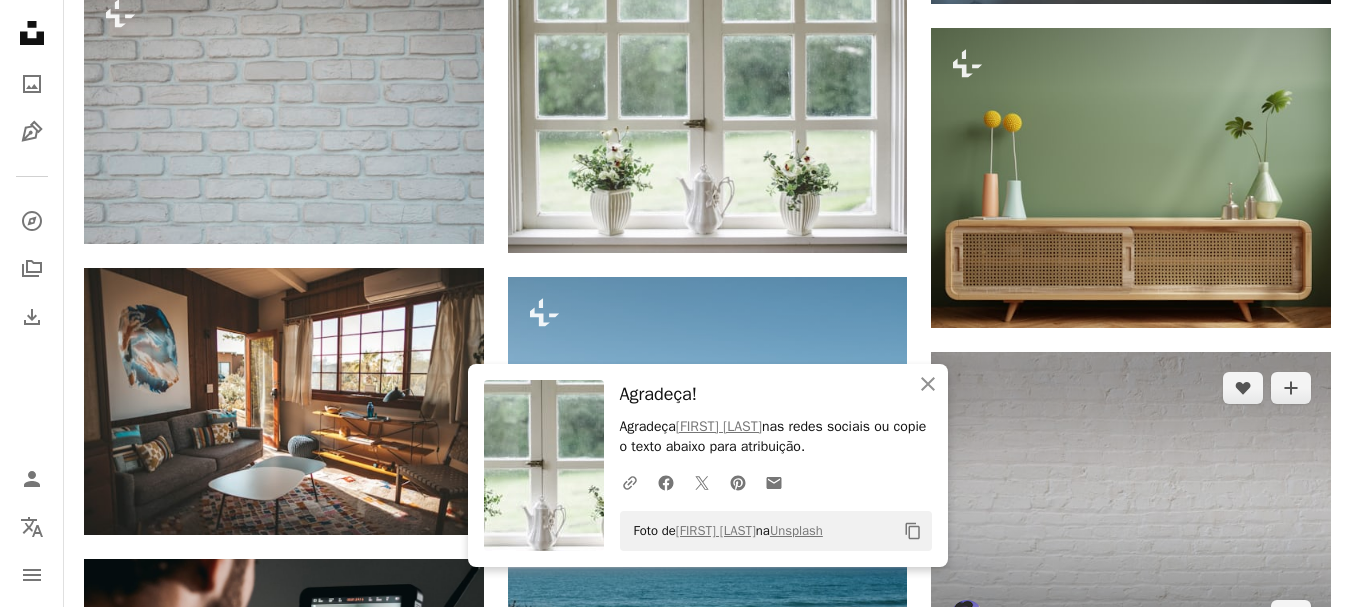 click at bounding box center (1131, 502) 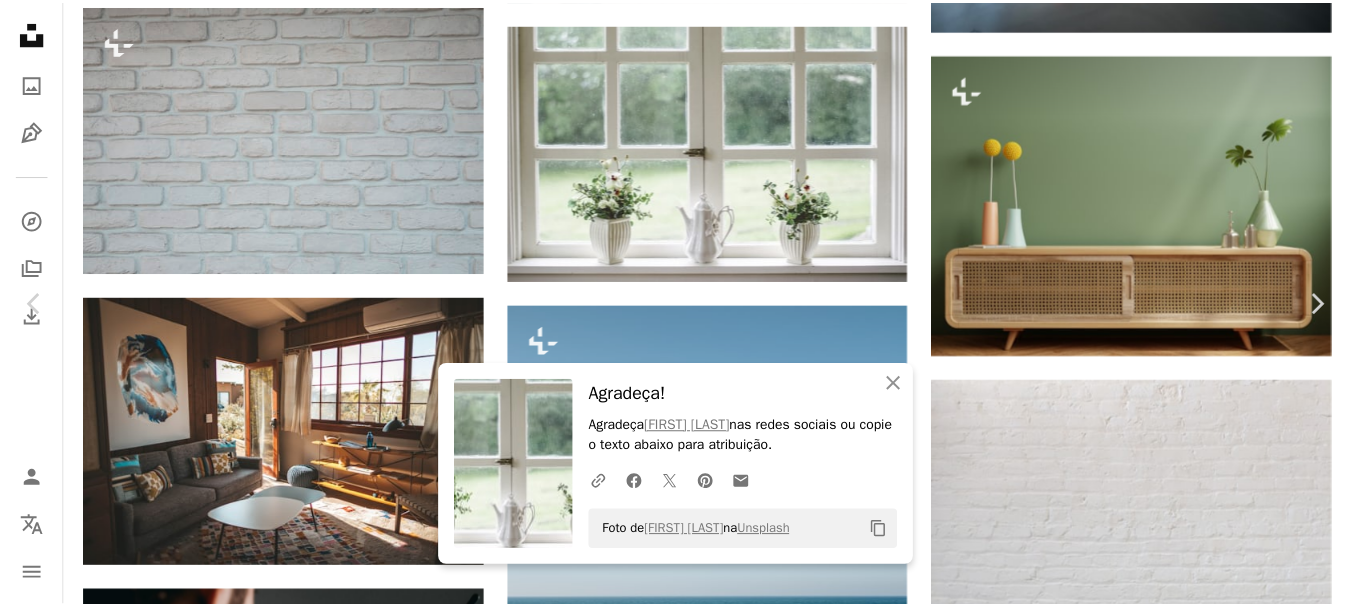 scroll, scrollTop: 300, scrollLeft: 0, axis: vertical 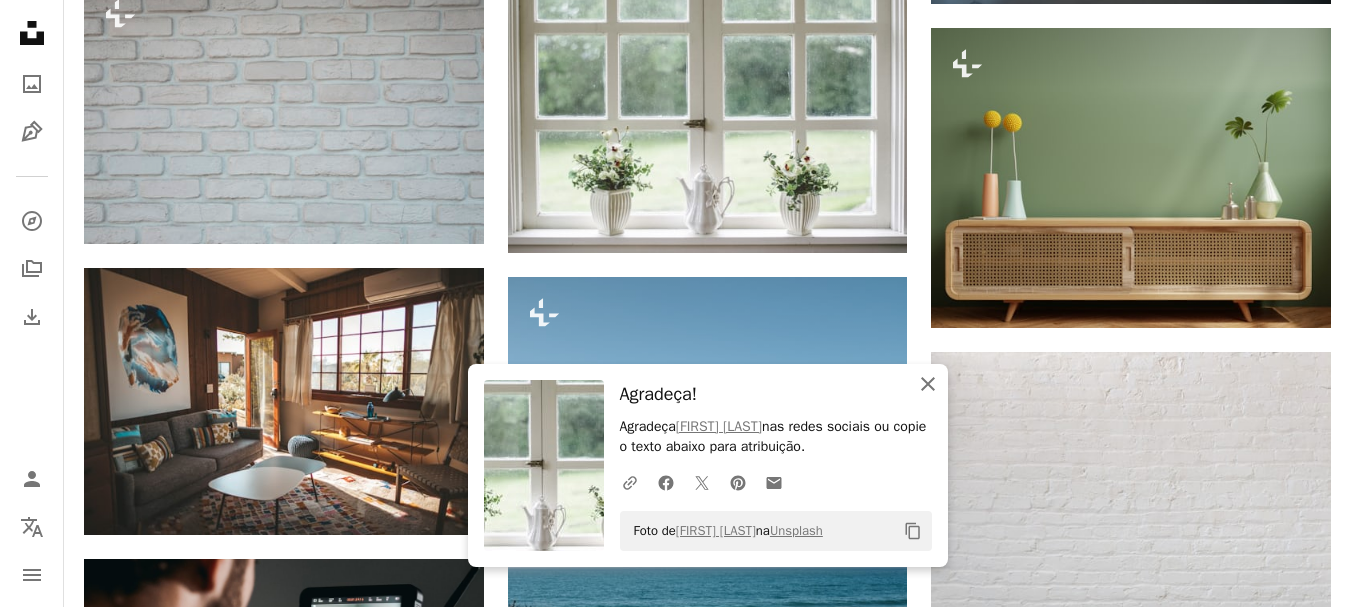 click on "An X shape" 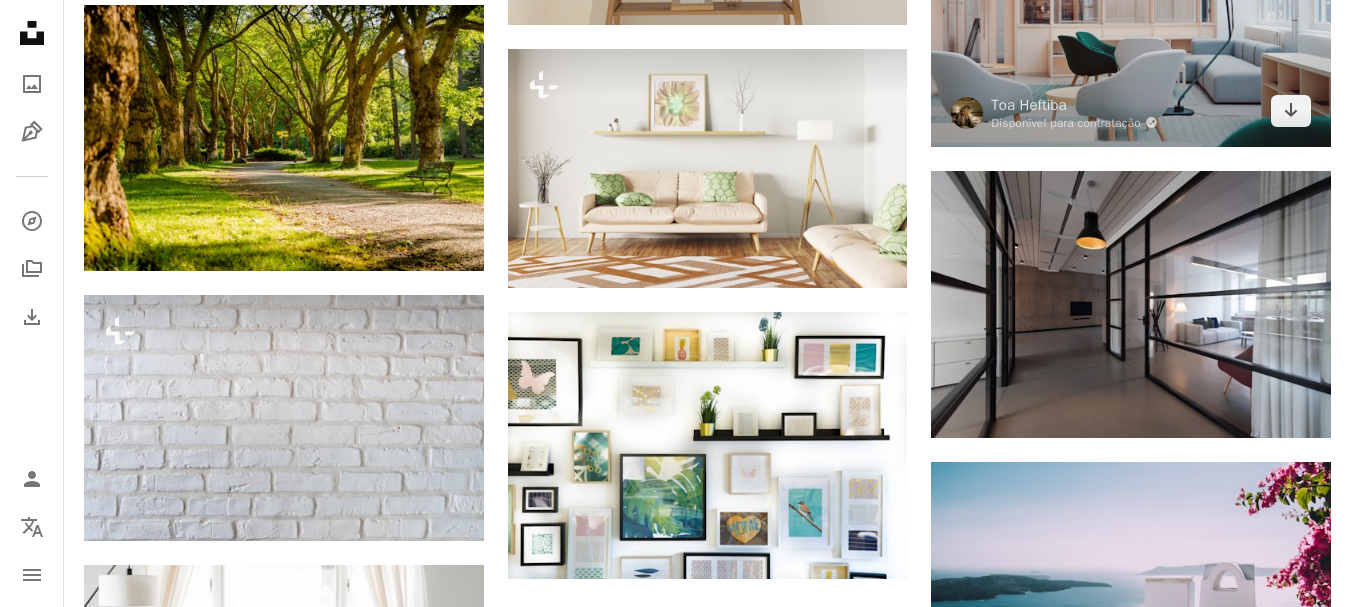 scroll, scrollTop: 3824, scrollLeft: 0, axis: vertical 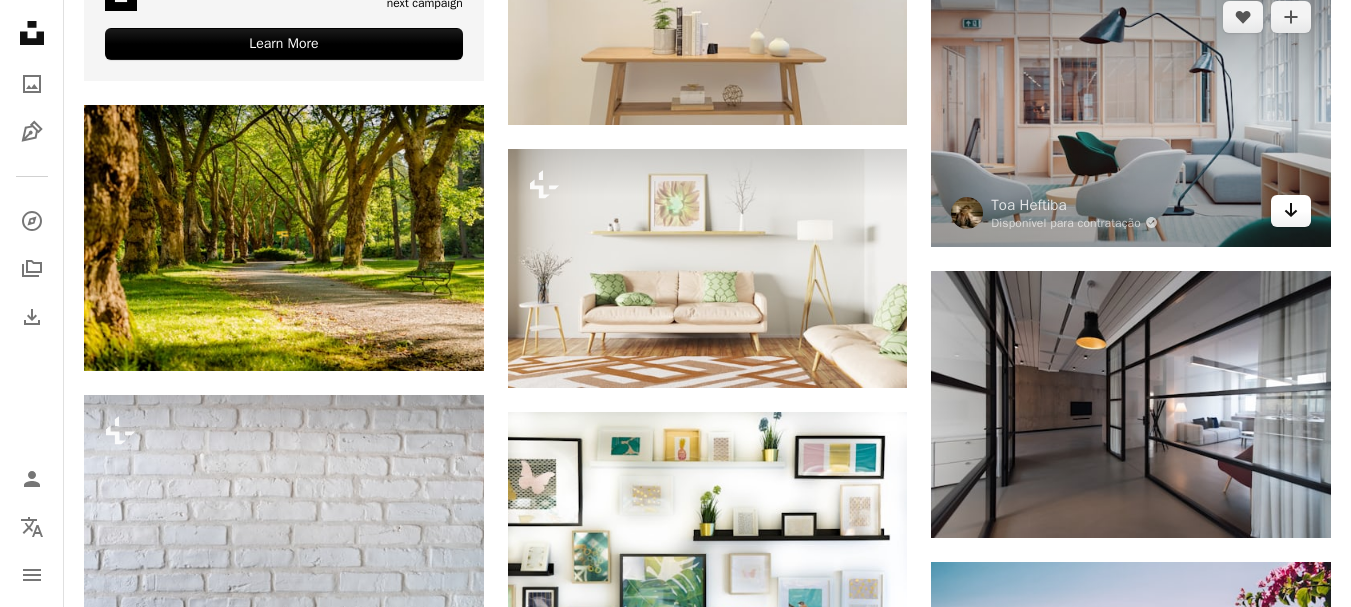click on "Arrow pointing down" 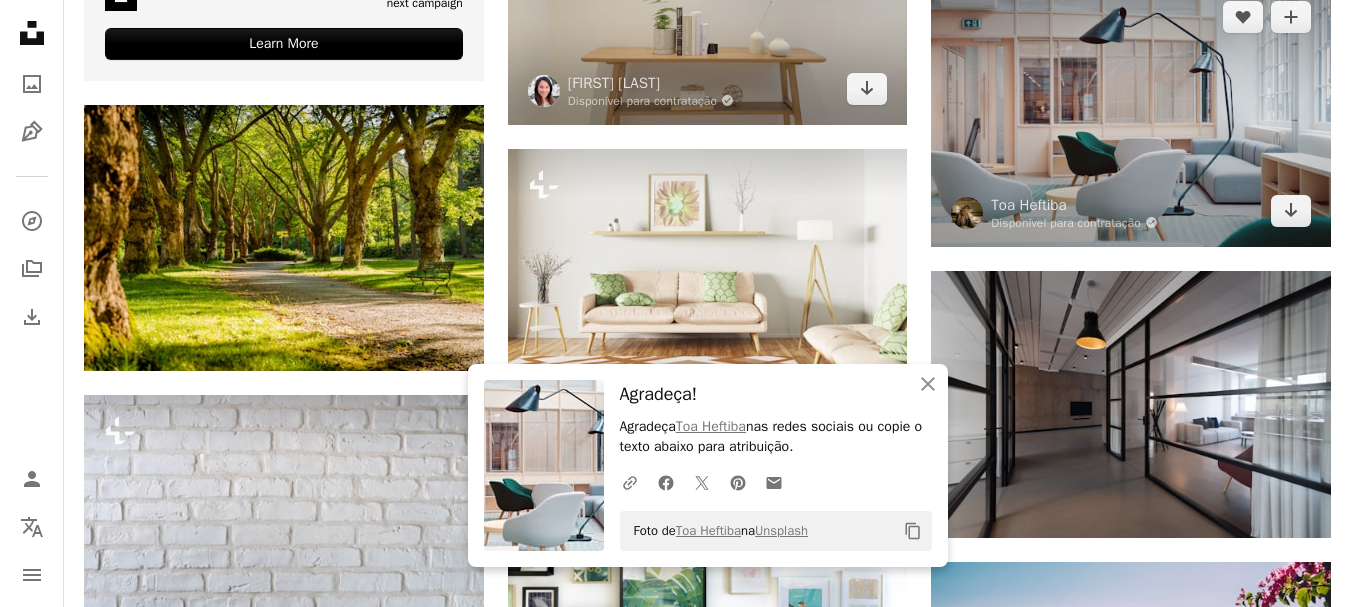 scroll, scrollTop: 3724, scrollLeft: 0, axis: vertical 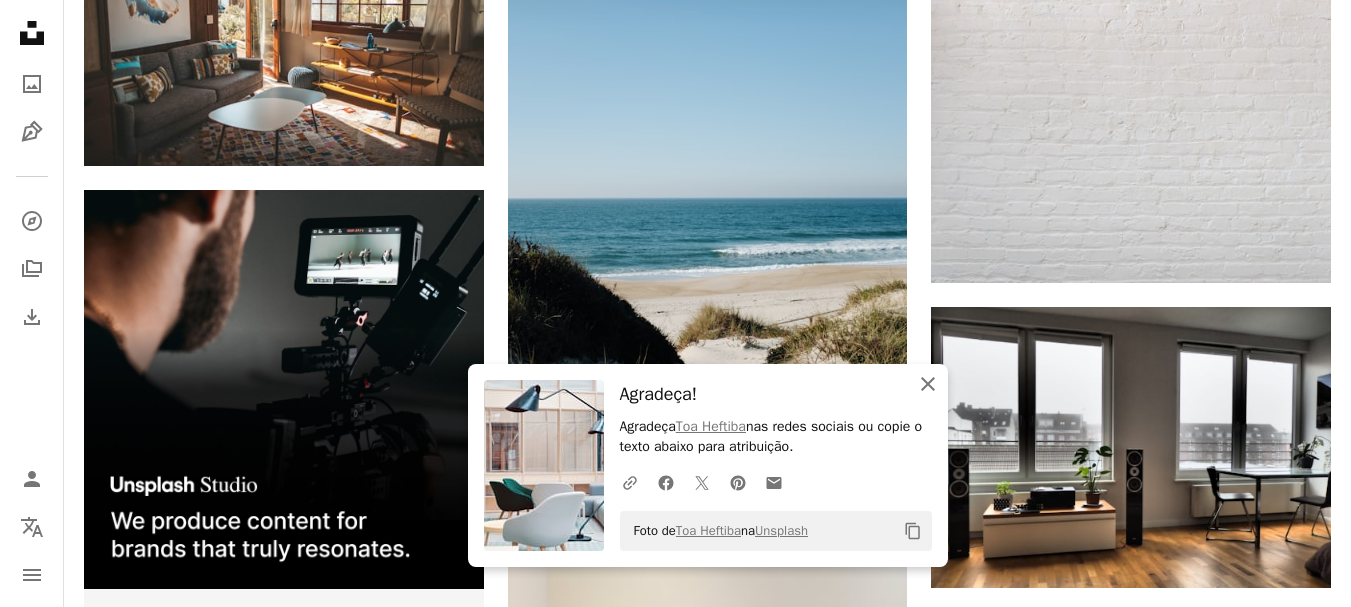 click on "An X shape" 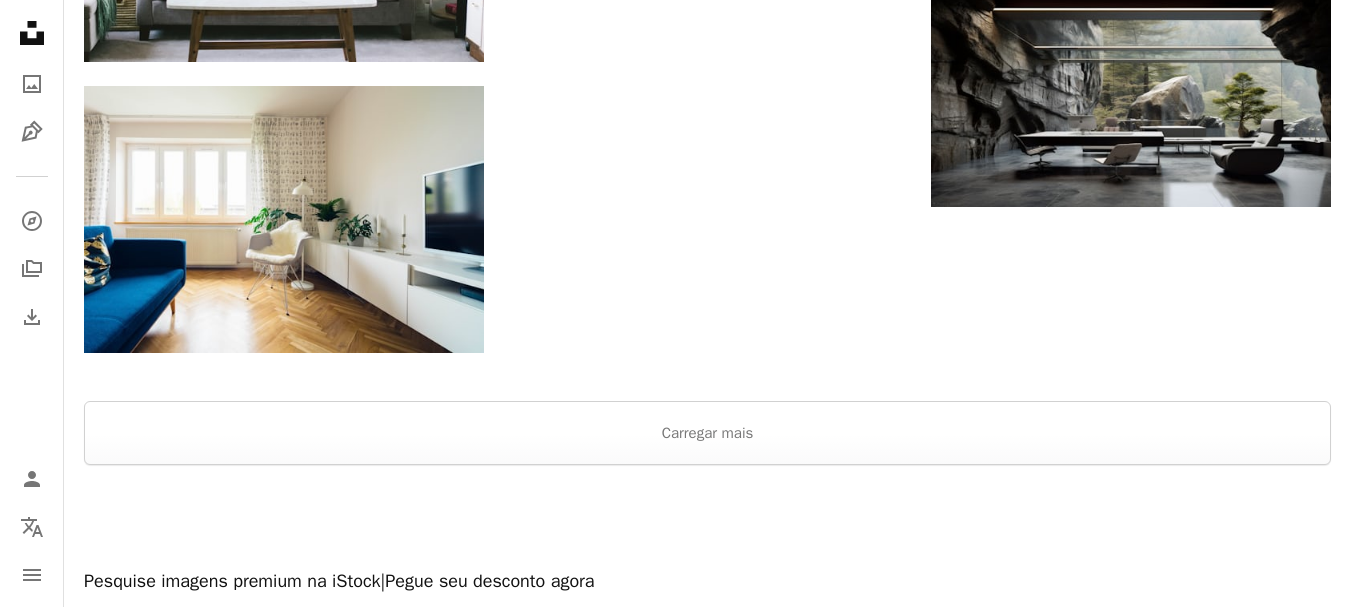 scroll, scrollTop: 4993, scrollLeft: 0, axis: vertical 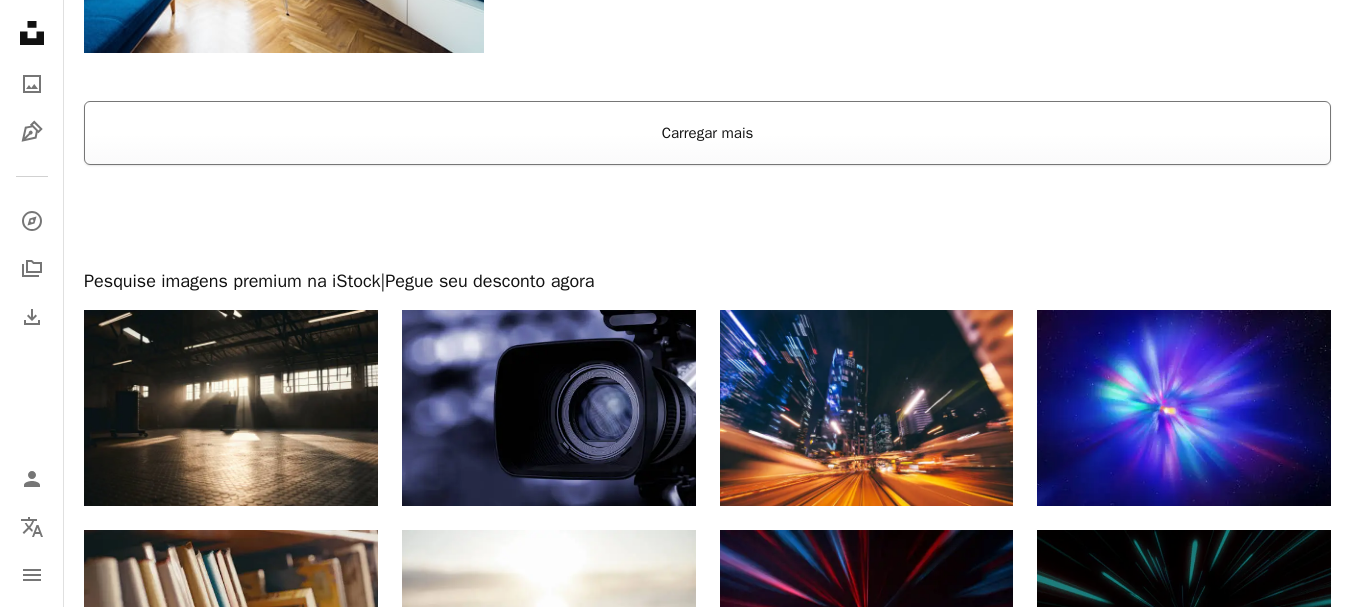 click on "Carregar mais" at bounding box center [707, 133] 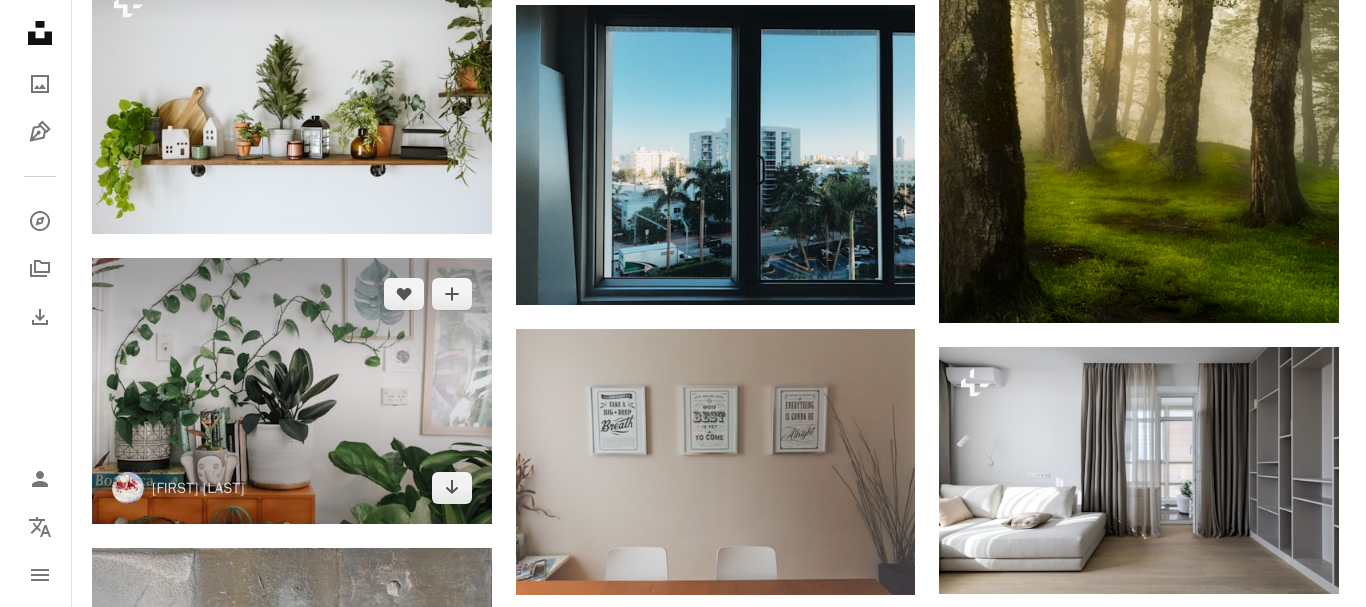 scroll, scrollTop: 5693, scrollLeft: 0, axis: vertical 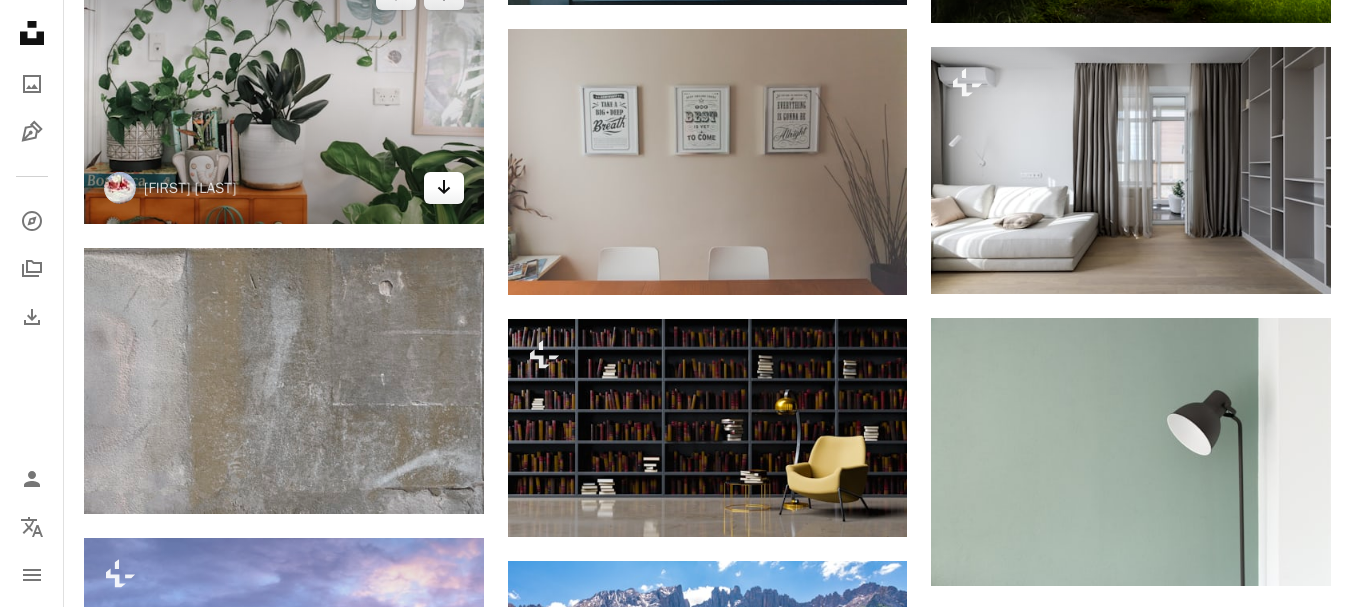 click on "Arrow pointing down" at bounding box center [444, 188] 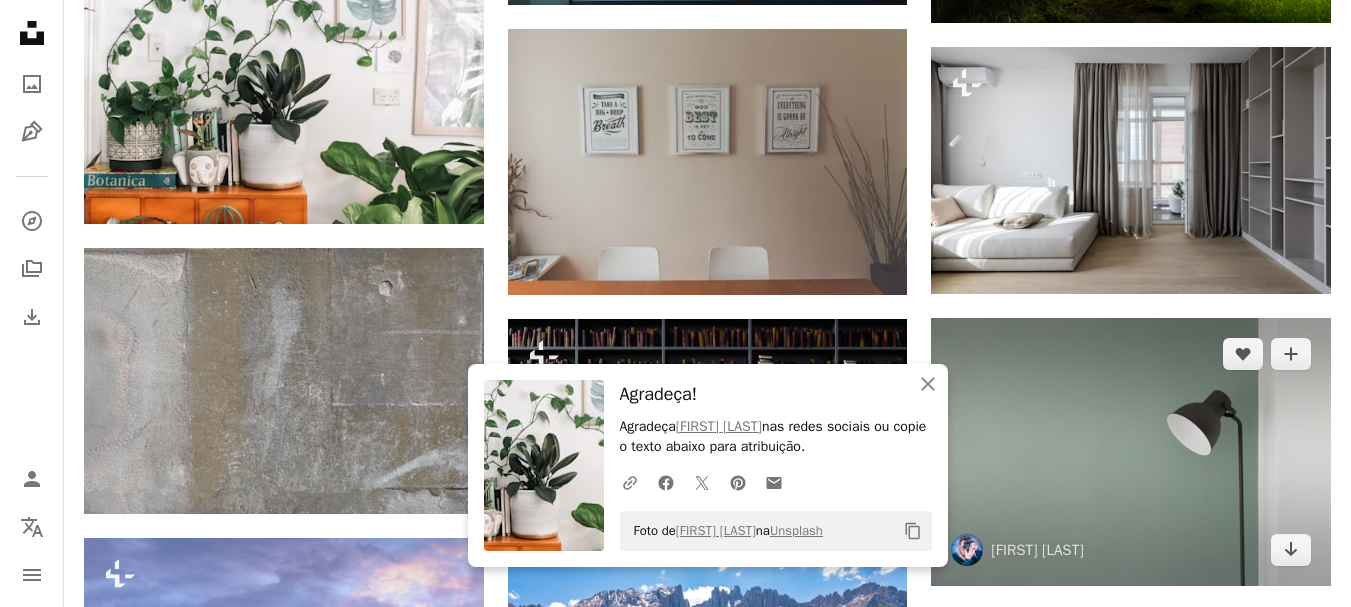 click at bounding box center (1131, 452) 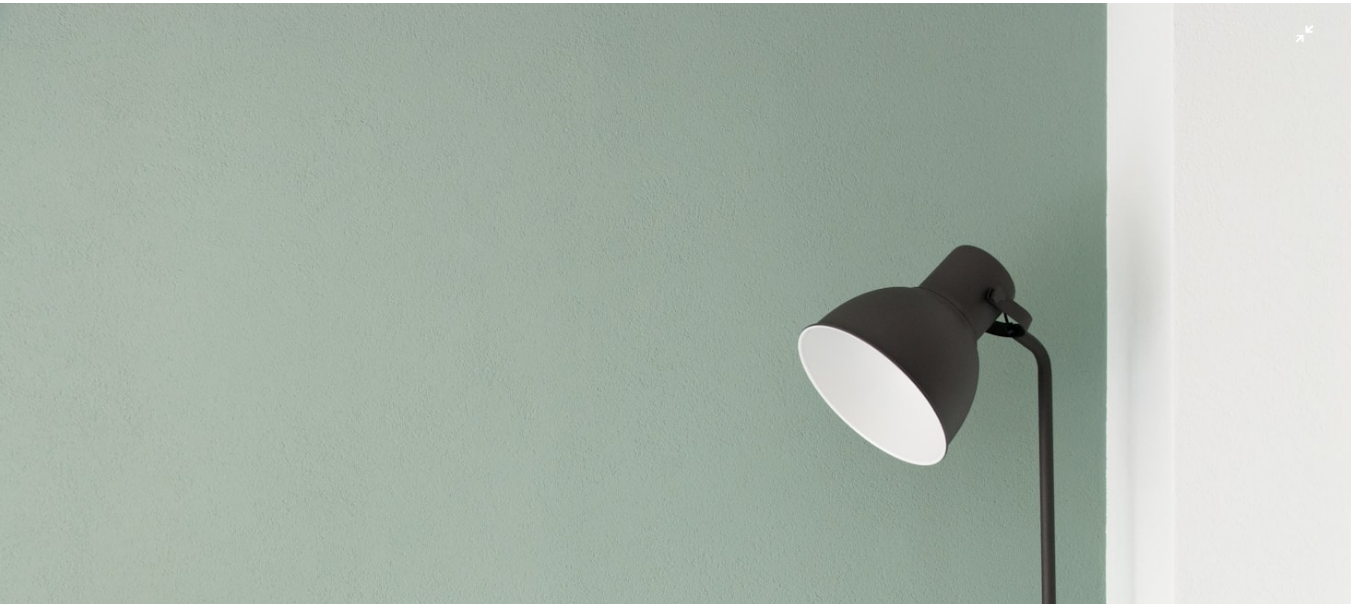 scroll, scrollTop: 145, scrollLeft: 0, axis: vertical 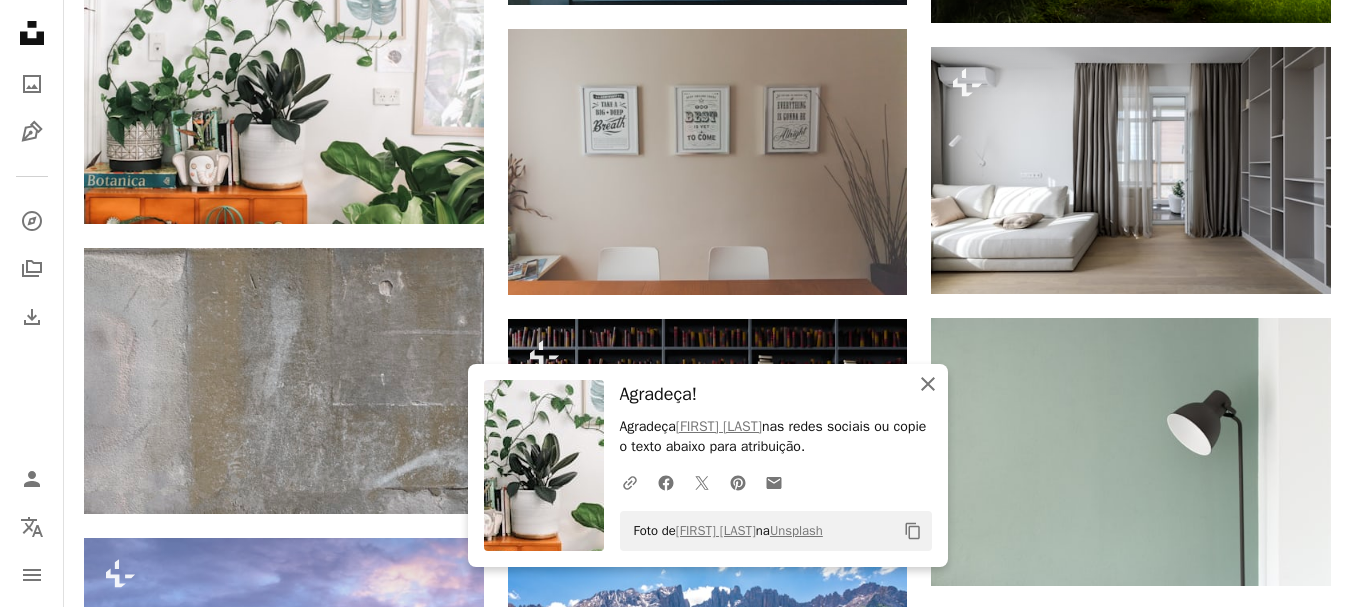click 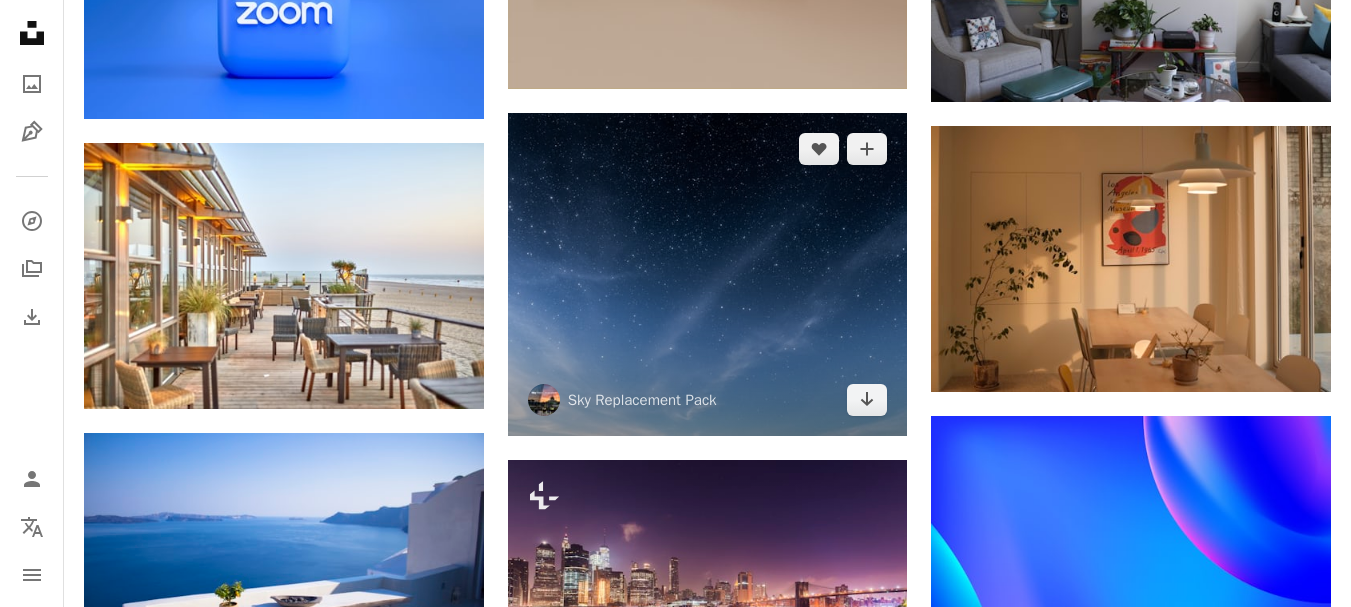 scroll, scrollTop: 9693, scrollLeft: 0, axis: vertical 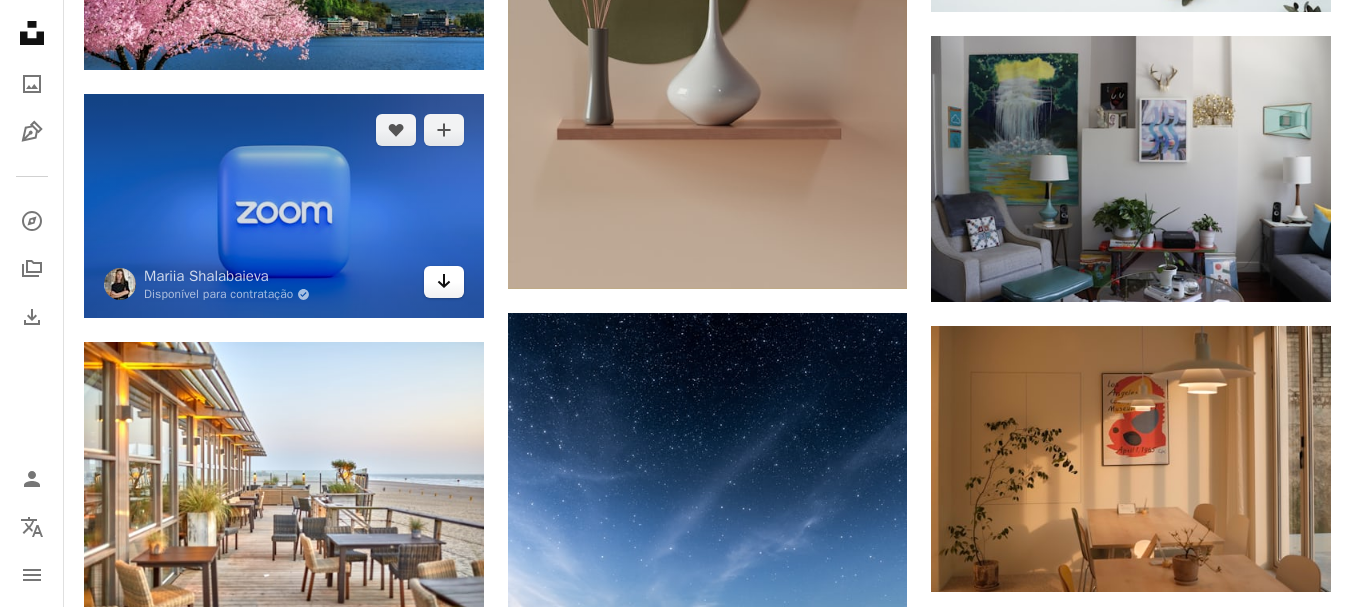 click on "Arrow pointing down" 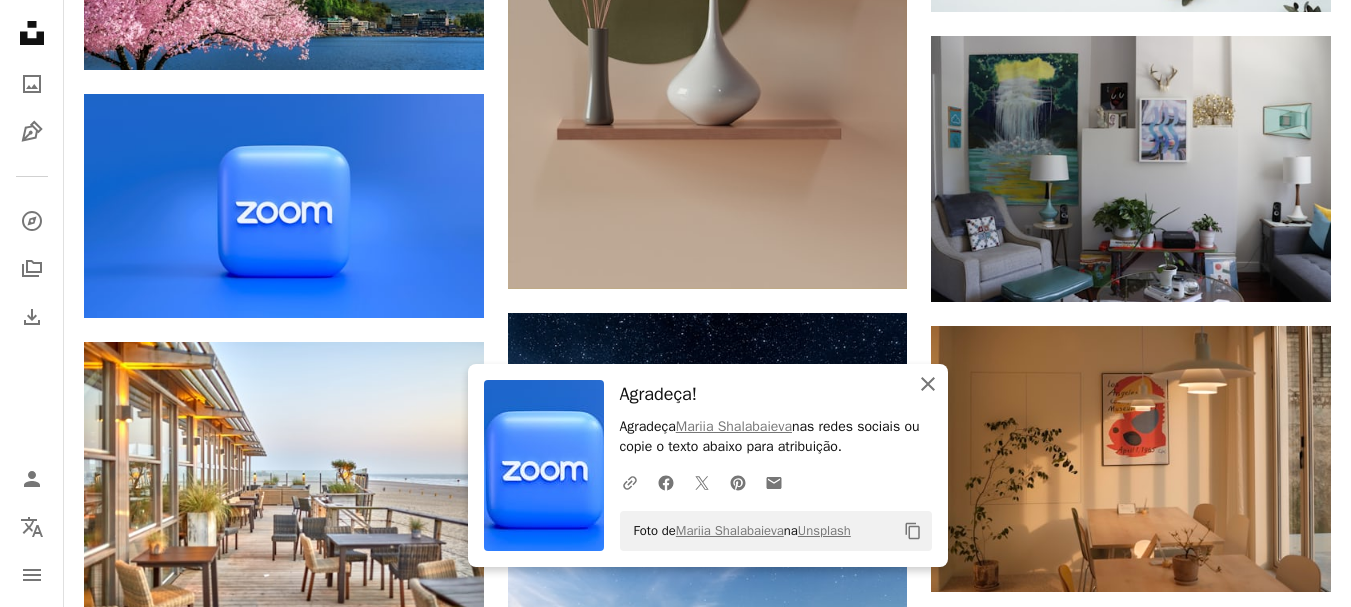 click 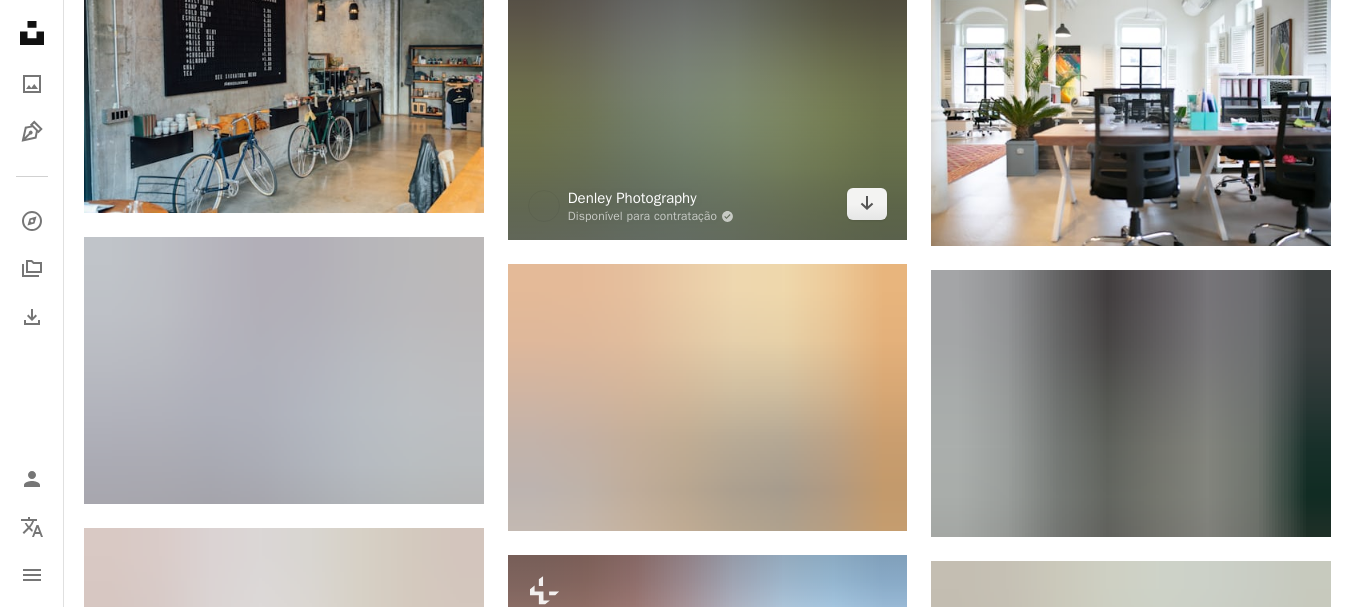 scroll, scrollTop: 10893, scrollLeft: 0, axis: vertical 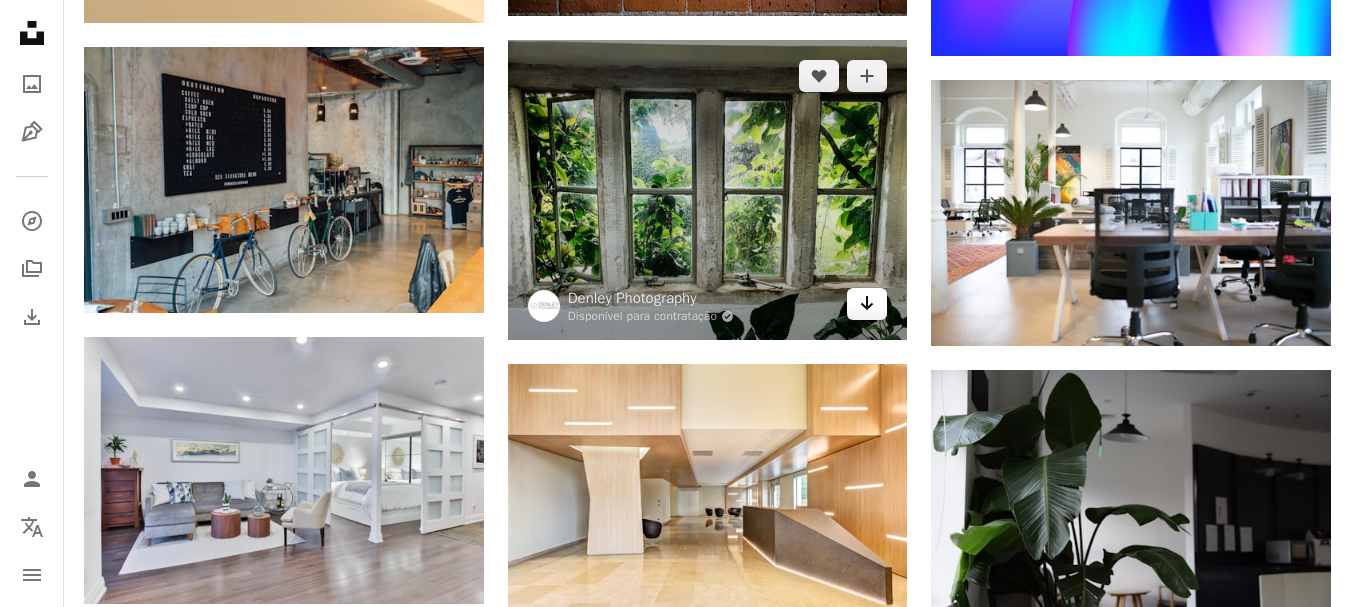 click on "Arrow pointing down" 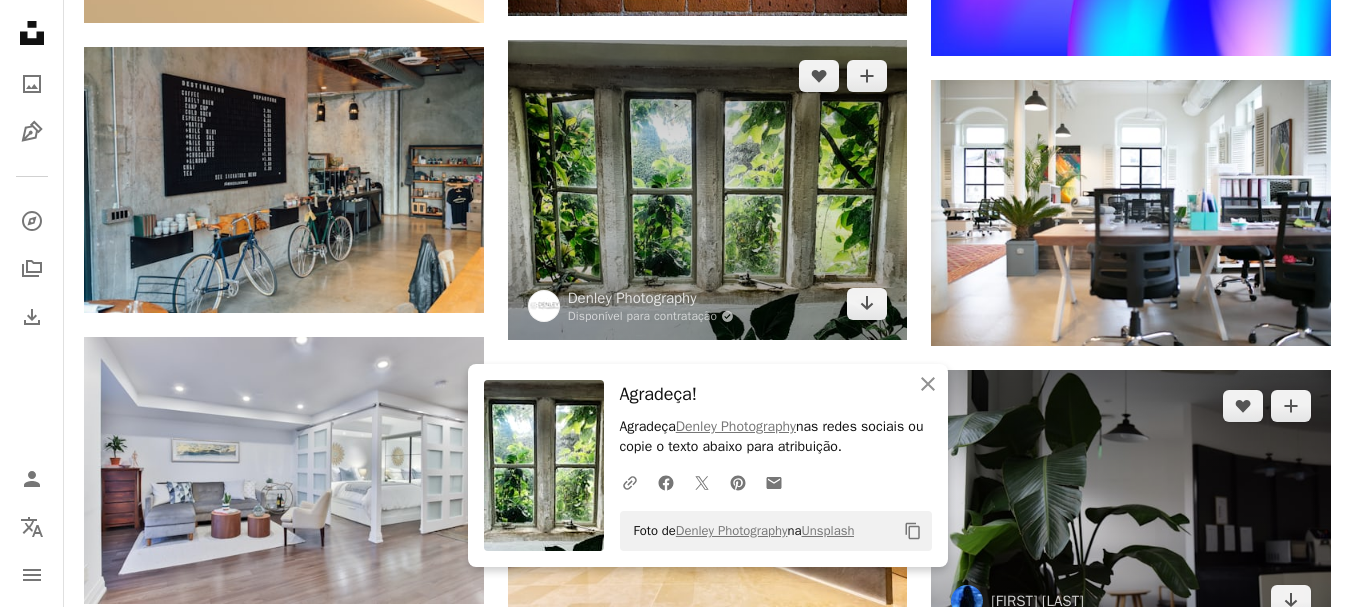scroll, scrollTop: 11193, scrollLeft: 0, axis: vertical 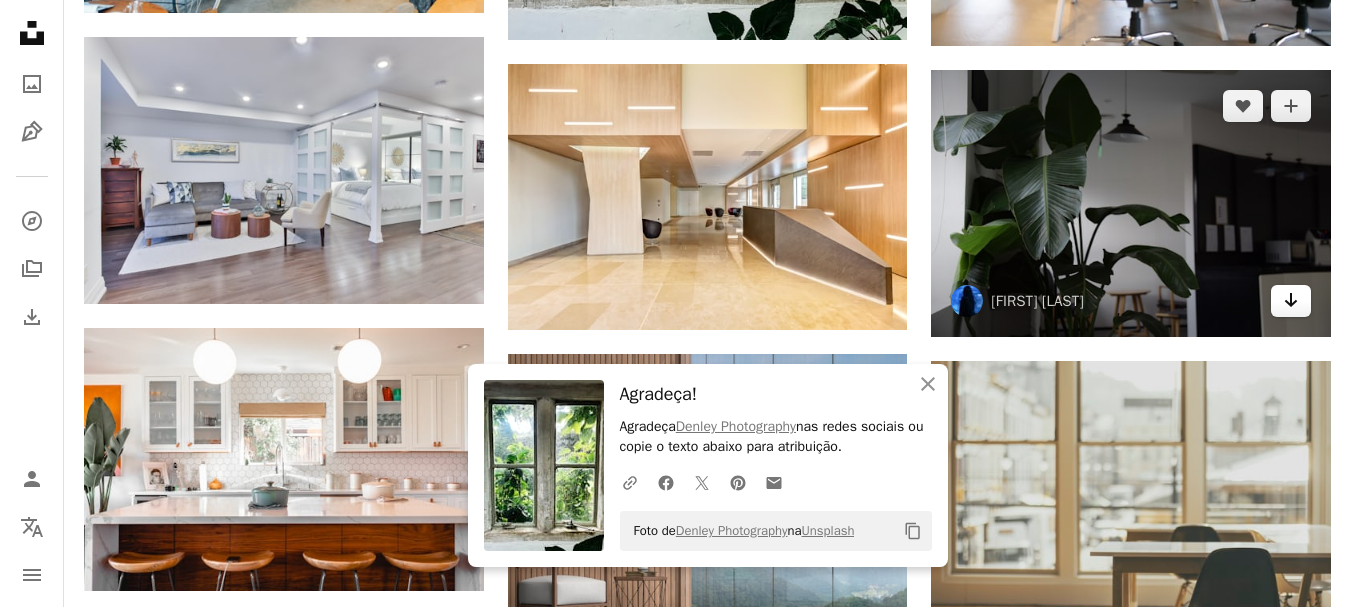 click on "Arrow pointing down" 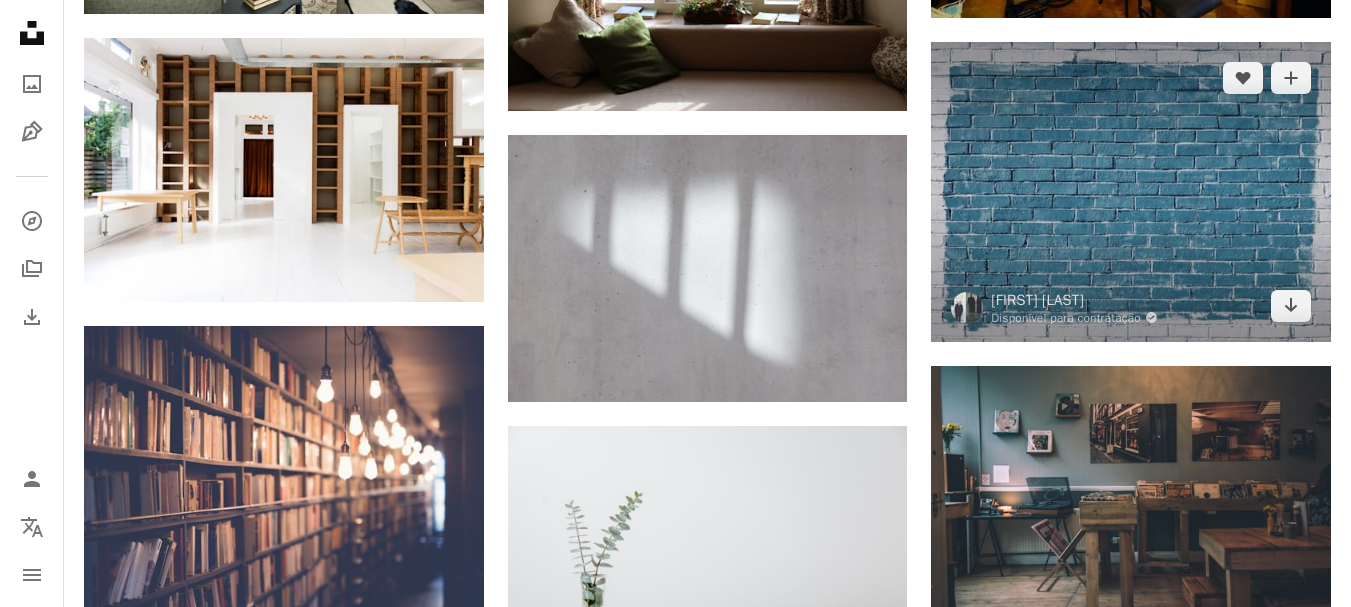 scroll, scrollTop: 11993, scrollLeft: 0, axis: vertical 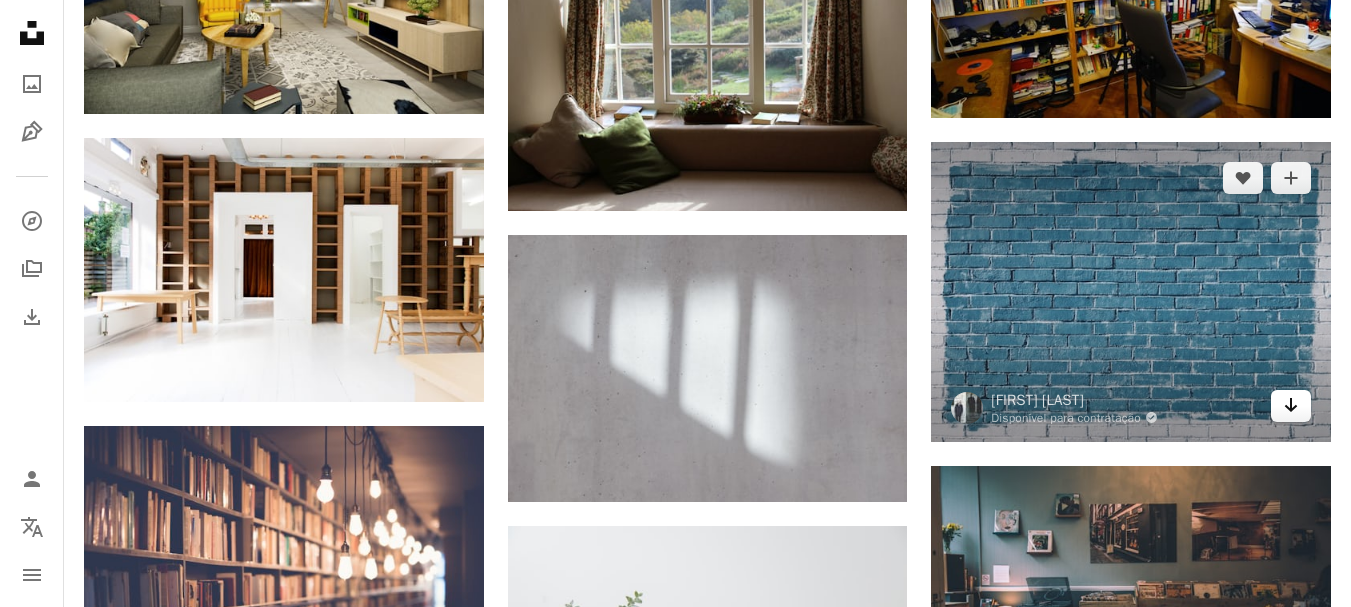 click on "Arrow pointing down" at bounding box center [1291, 406] 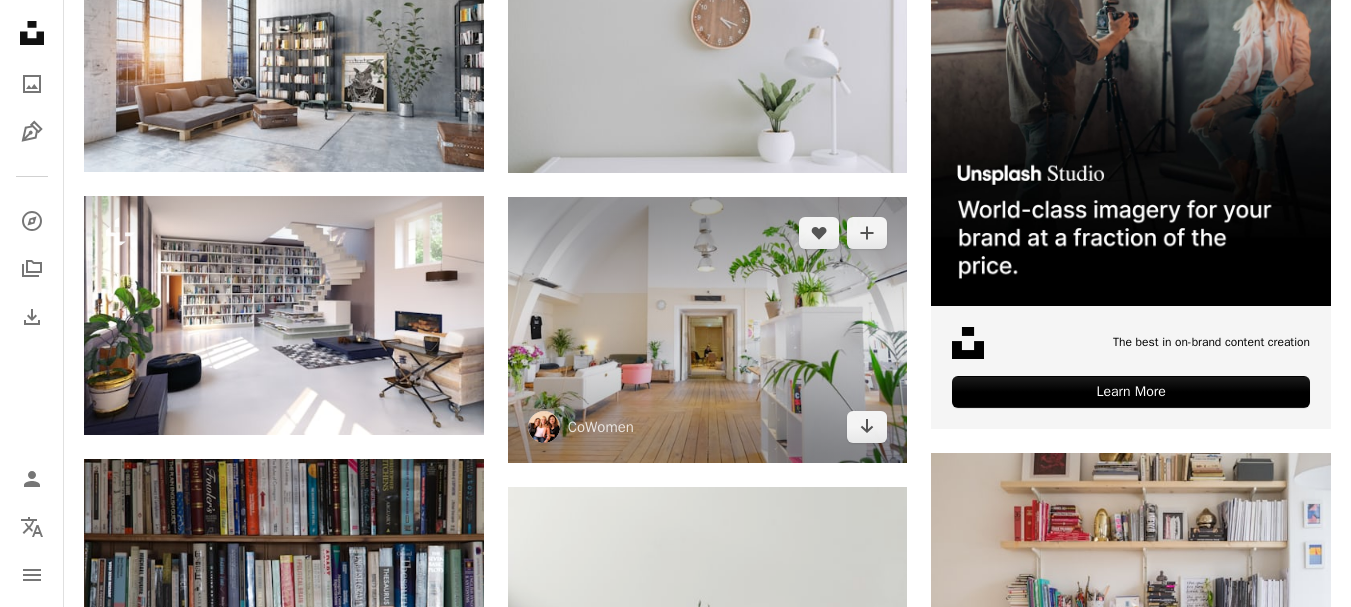 scroll, scrollTop: 493, scrollLeft: 0, axis: vertical 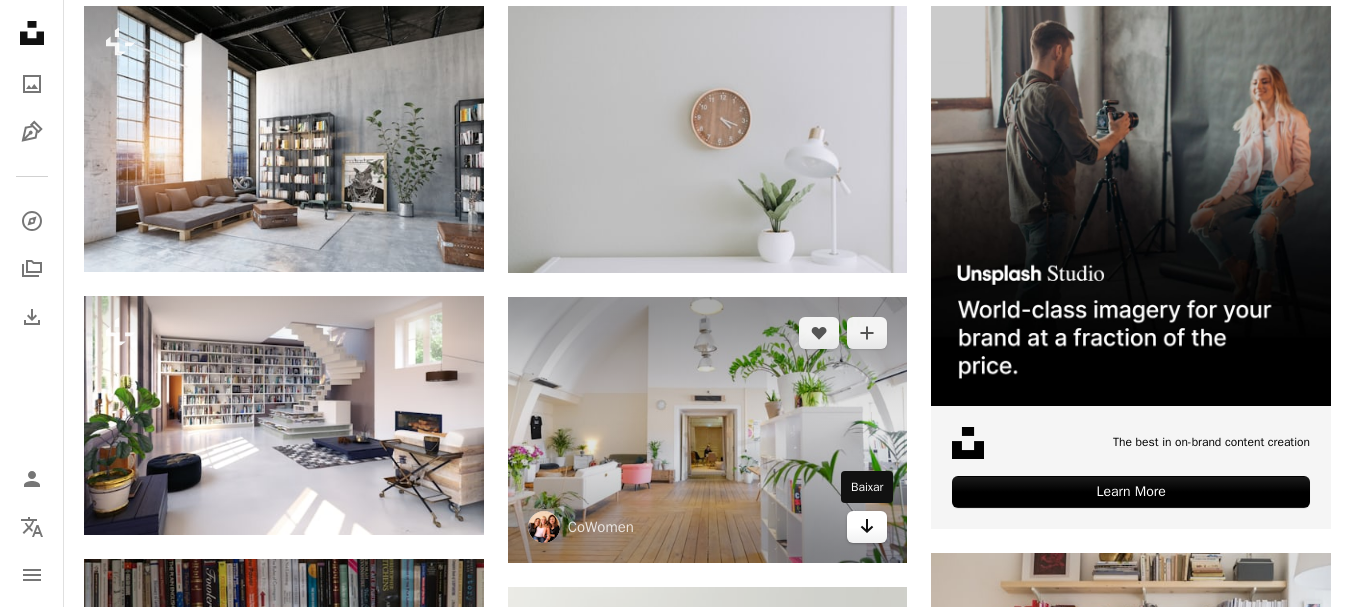 click on "Arrow pointing down" 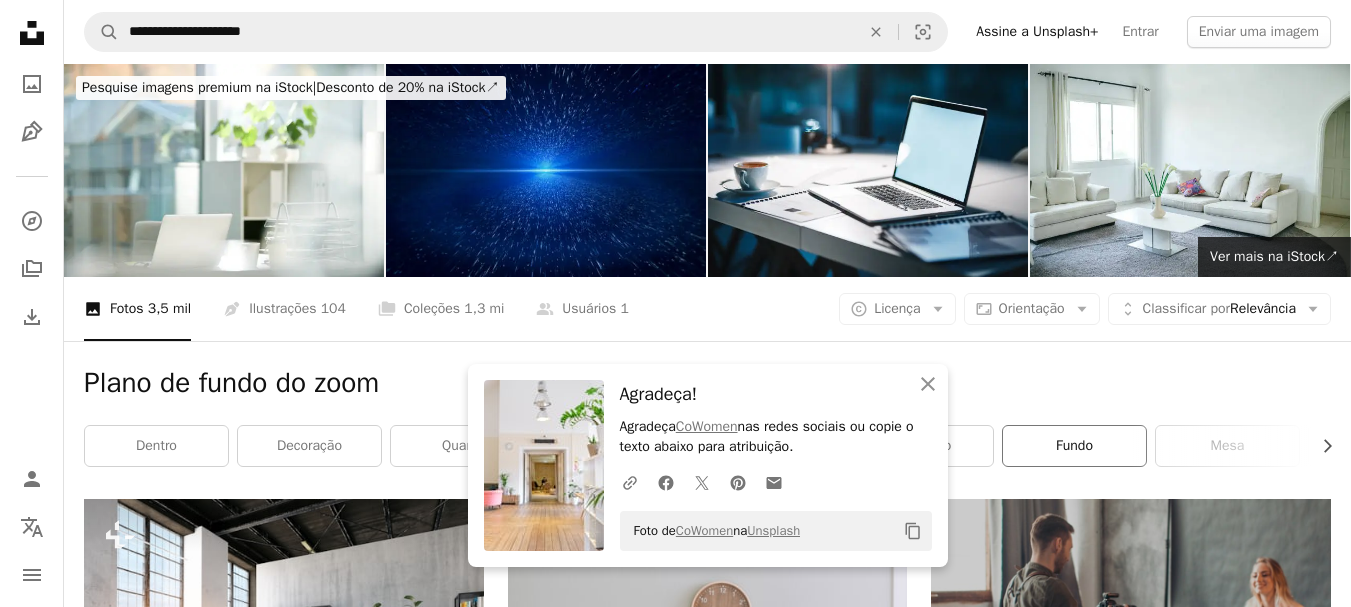 scroll, scrollTop: 200, scrollLeft: 0, axis: vertical 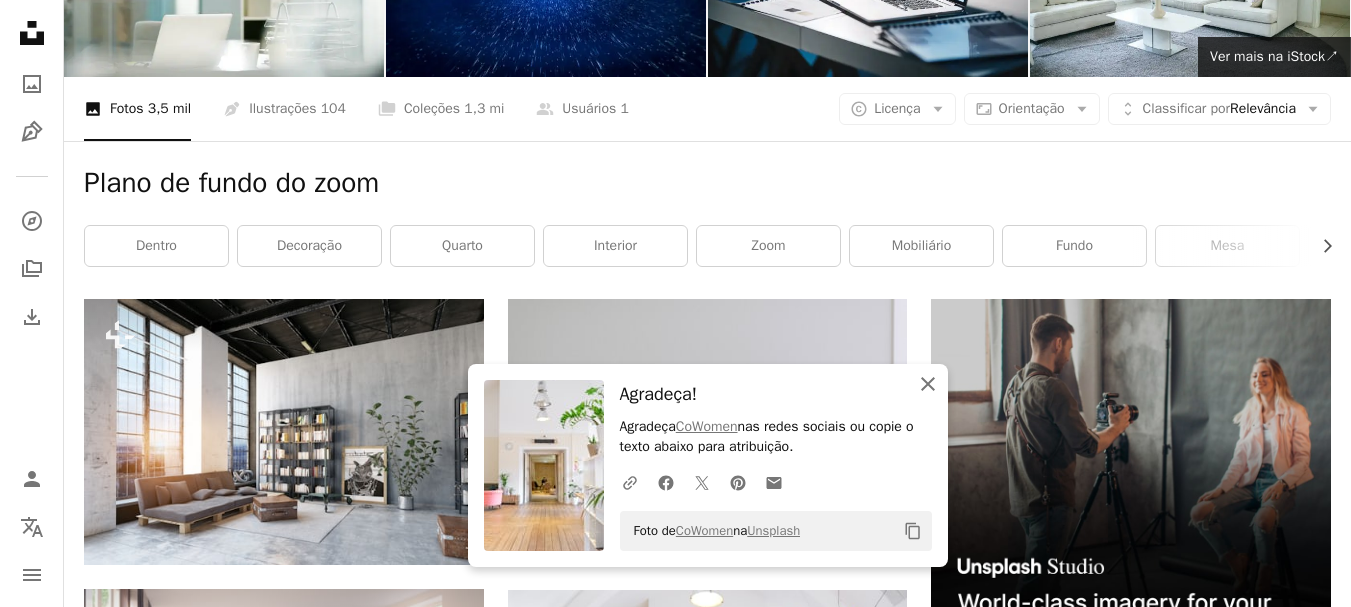 click 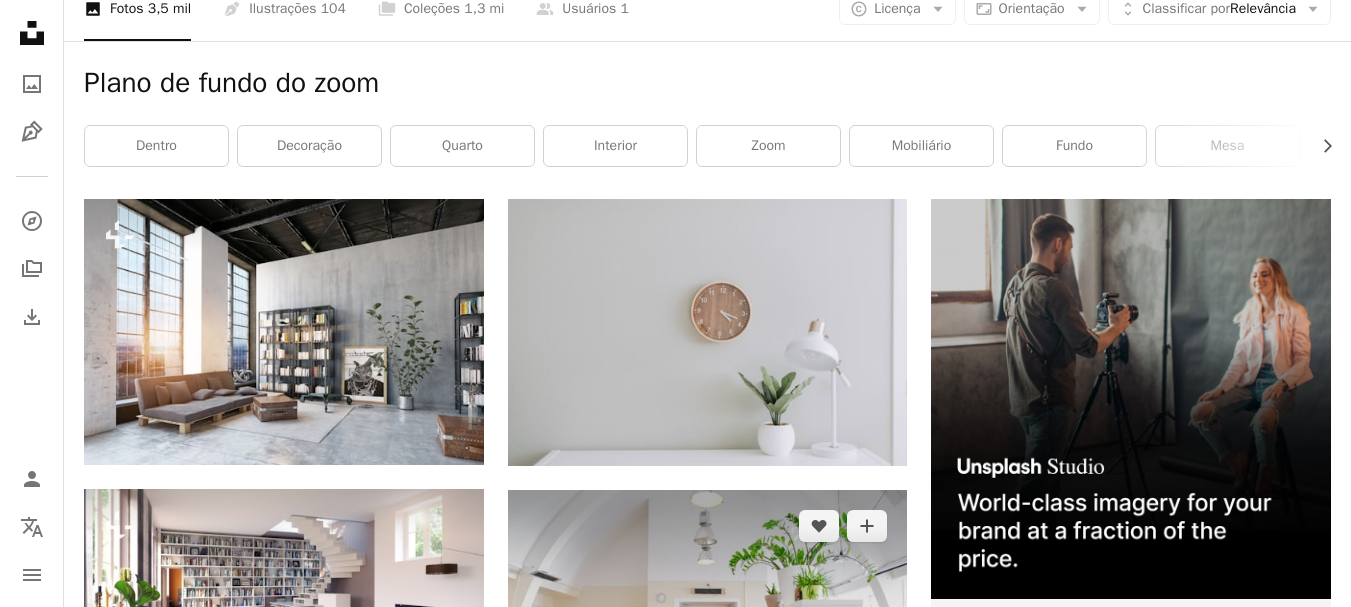 scroll, scrollTop: 0, scrollLeft: 0, axis: both 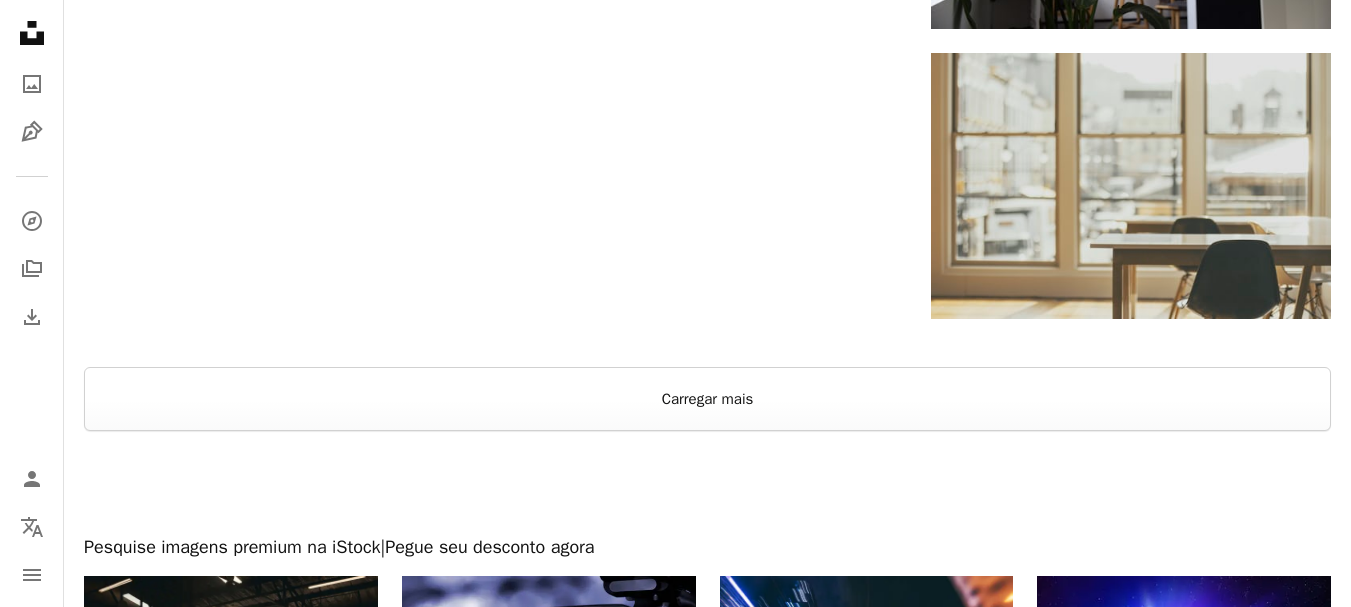 drag, startPoint x: 707, startPoint y: 411, endPoint x: 1113, endPoint y: 340, distance: 412.16138 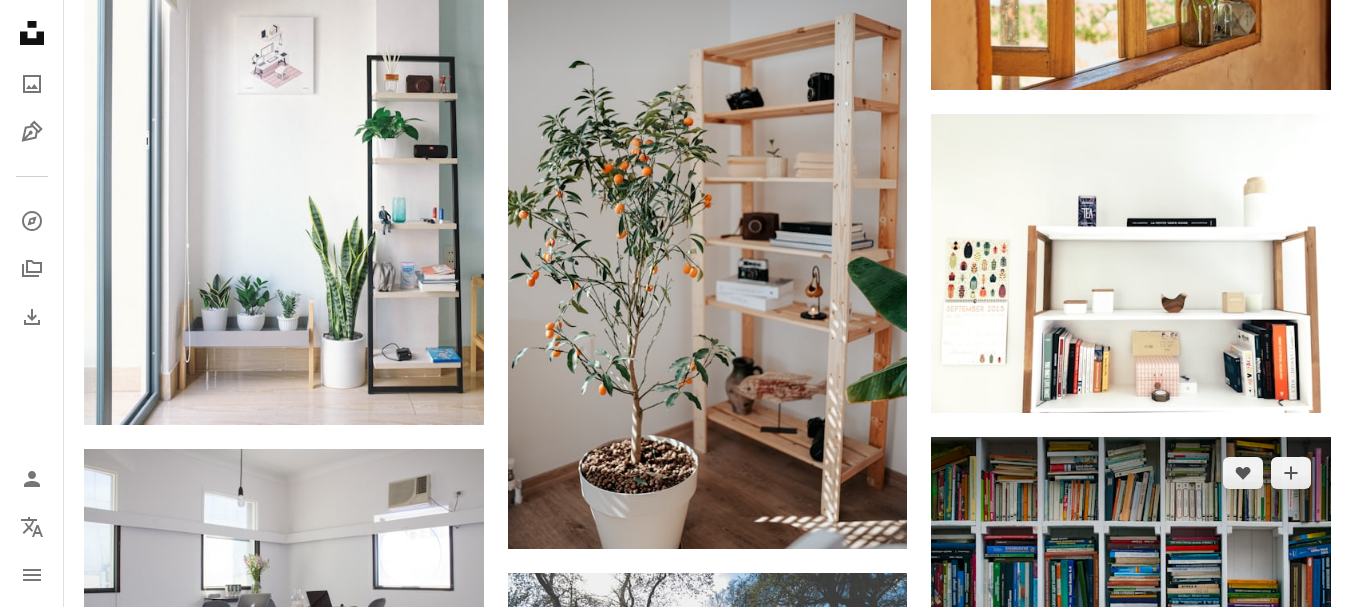 scroll, scrollTop: 16500, scrollLeft: 0, axis: vertical 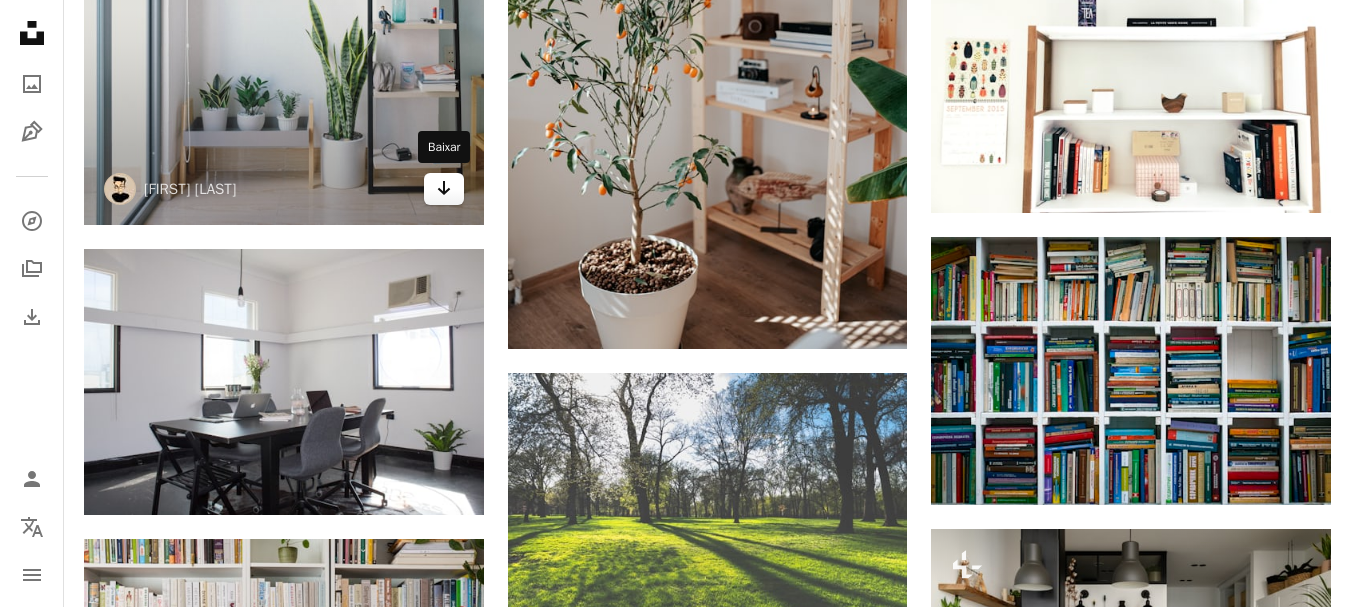click on "Arrow pointing down" at bounding box center [444, 189] 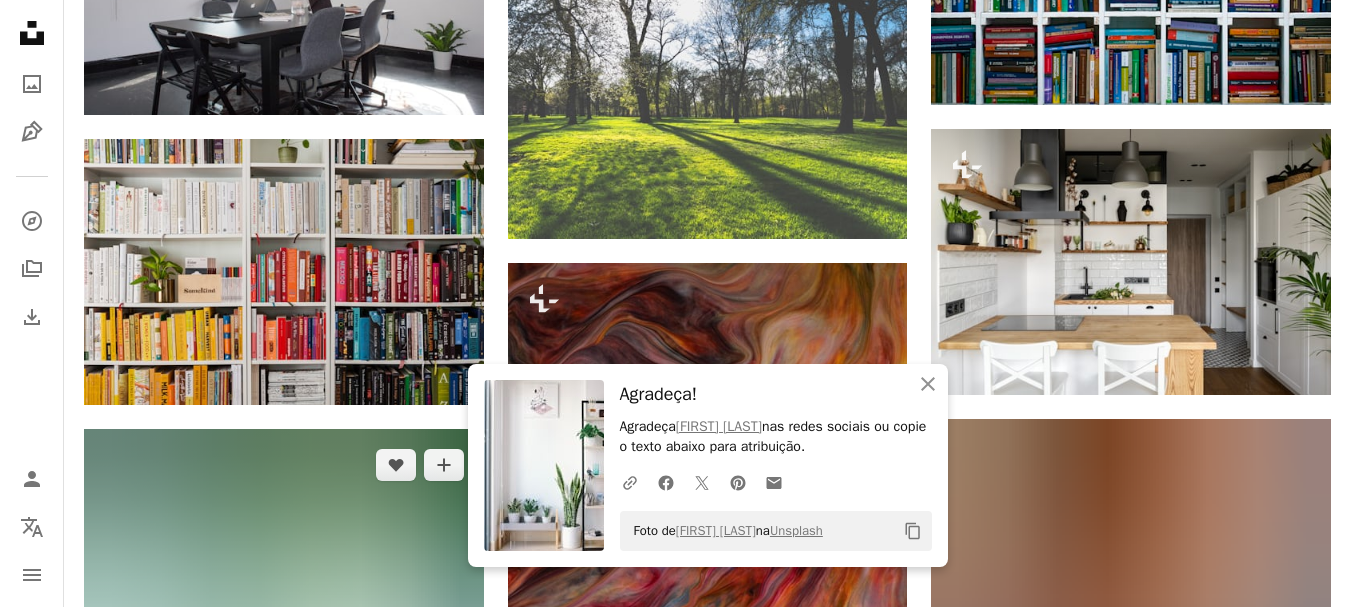scroll, scrollTop: 17100, scrollLeft: 0, axis: vertical 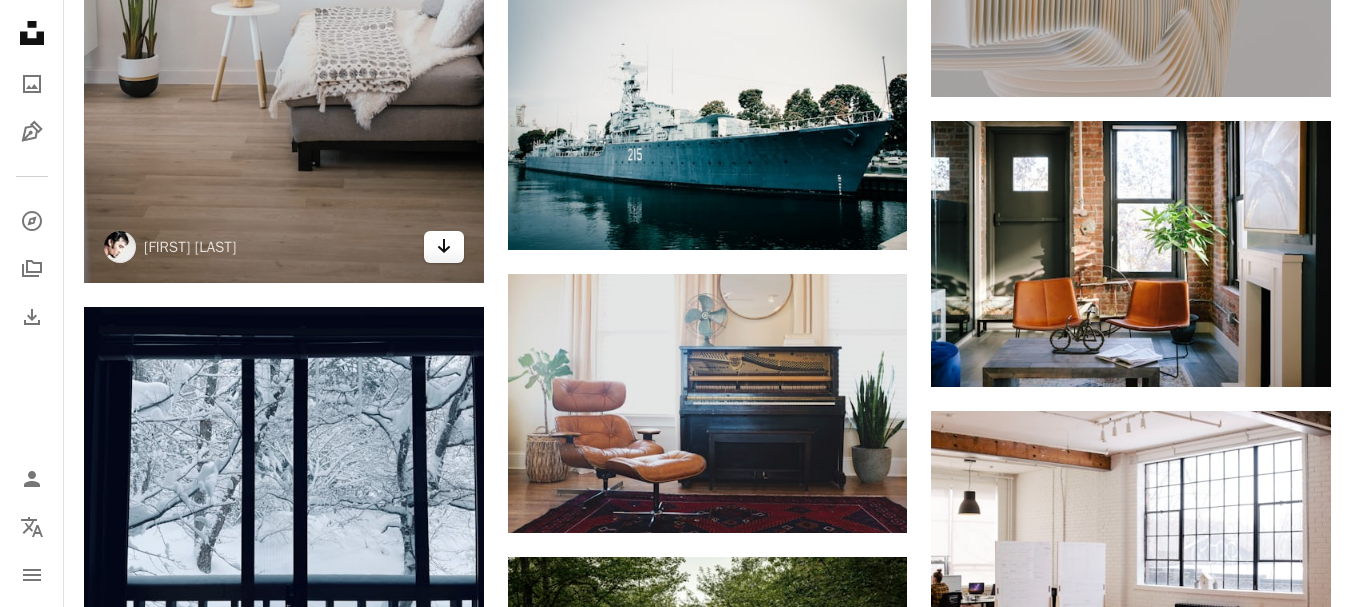 click on "Arrow pointing down" 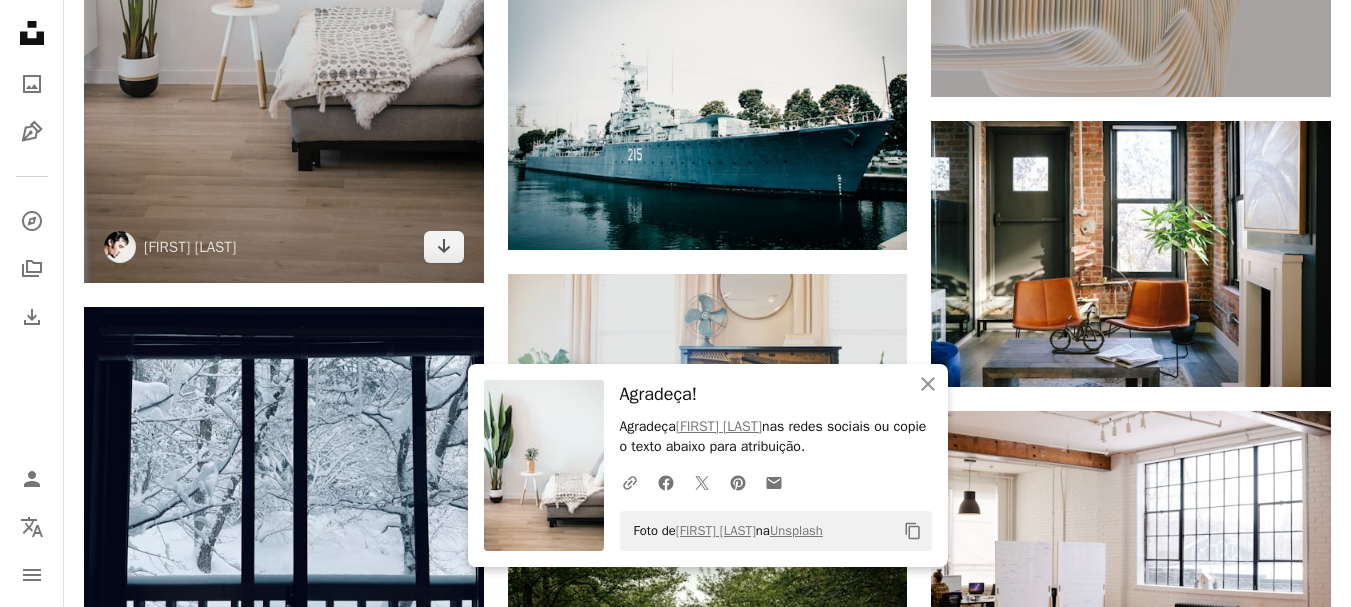 scroll, scrollTop: 17969, scrollLeft: 0, axis: vertical 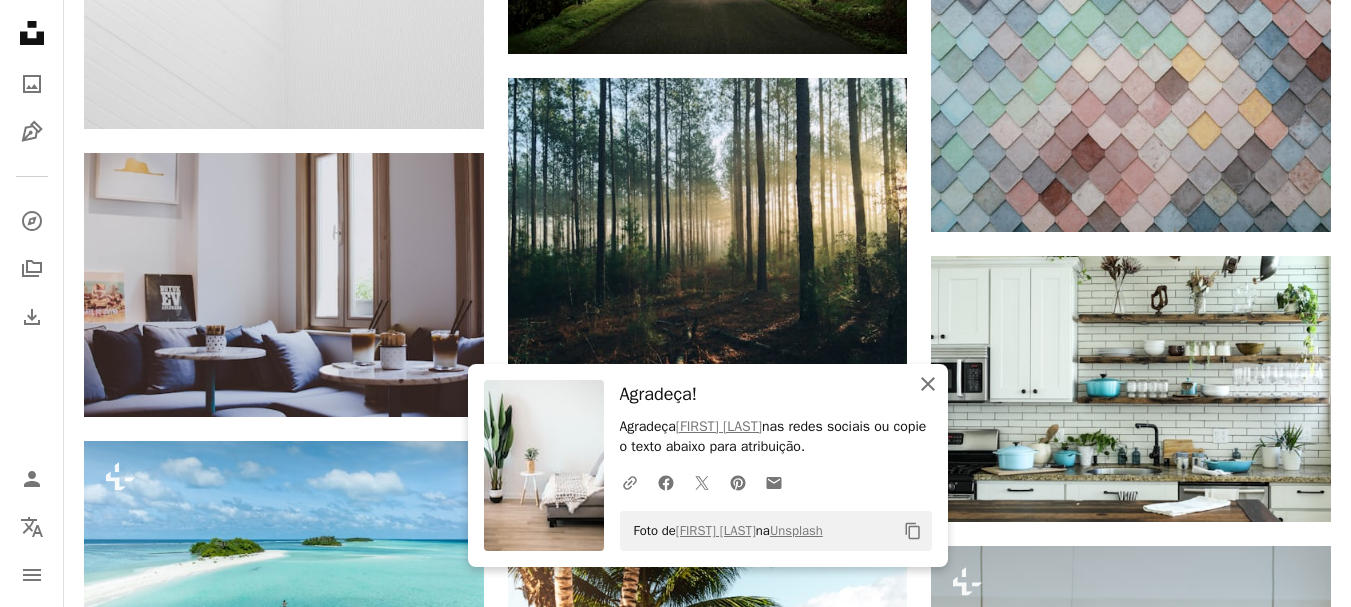 click 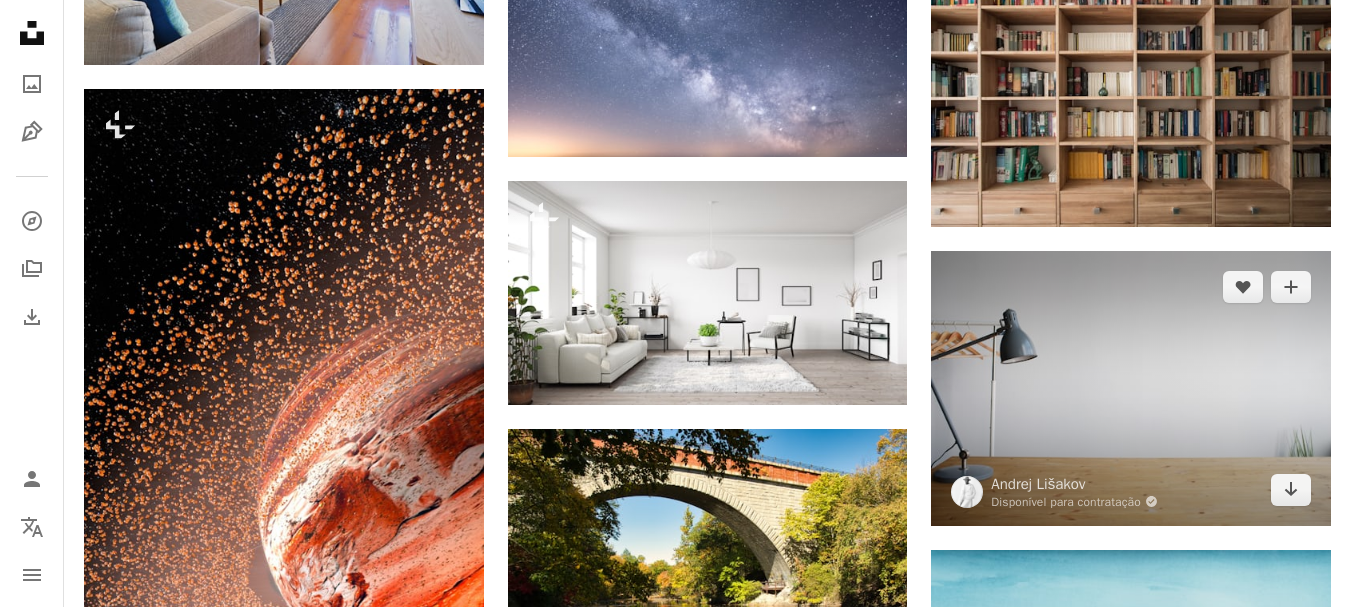 scroll, scrollTop: 21638, scrollLeft: 0, axis: vertical 